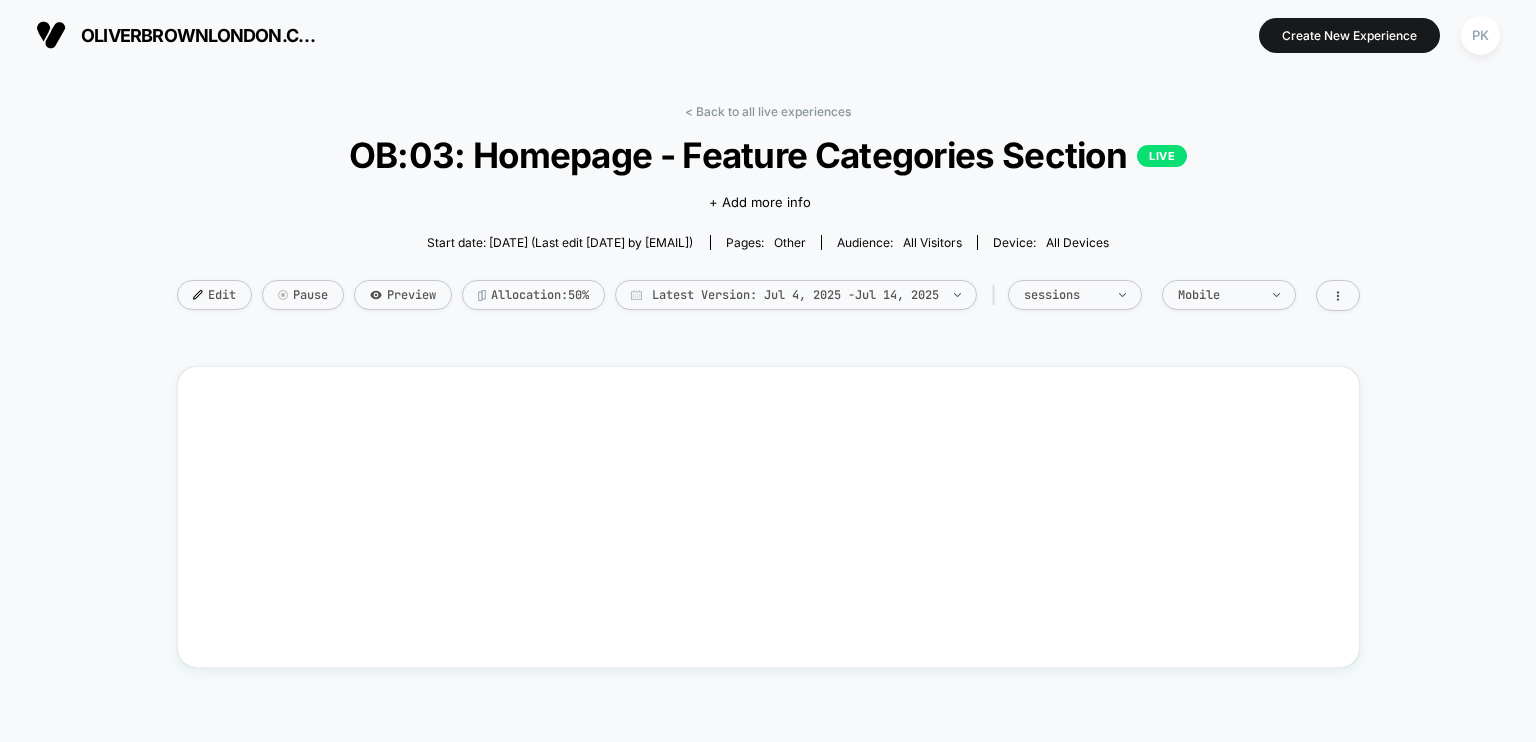 scroll, scrollTop: 0, scrollLeft: 0, axis: both 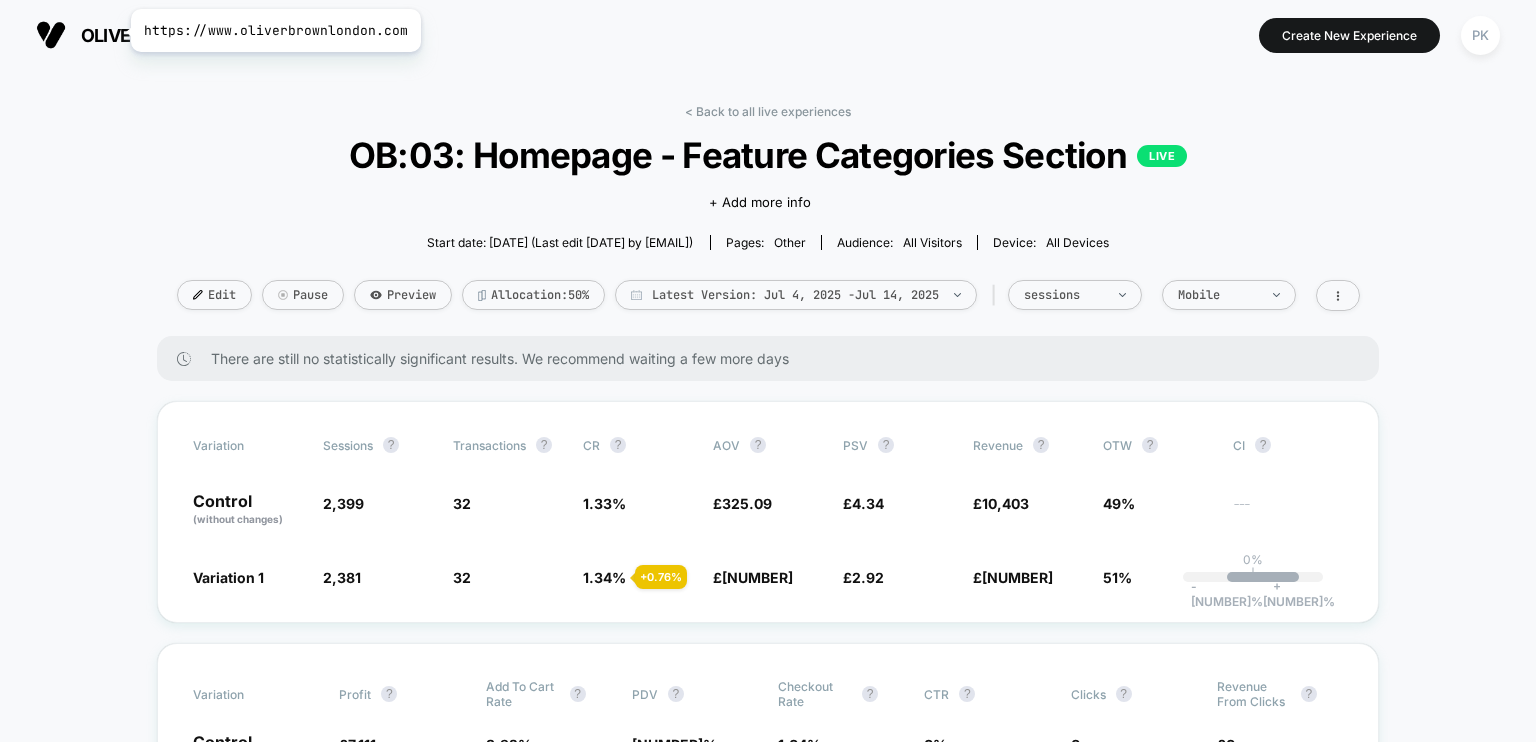 click on "oliverbrownlondon.com" at bounding box center [201, 35] 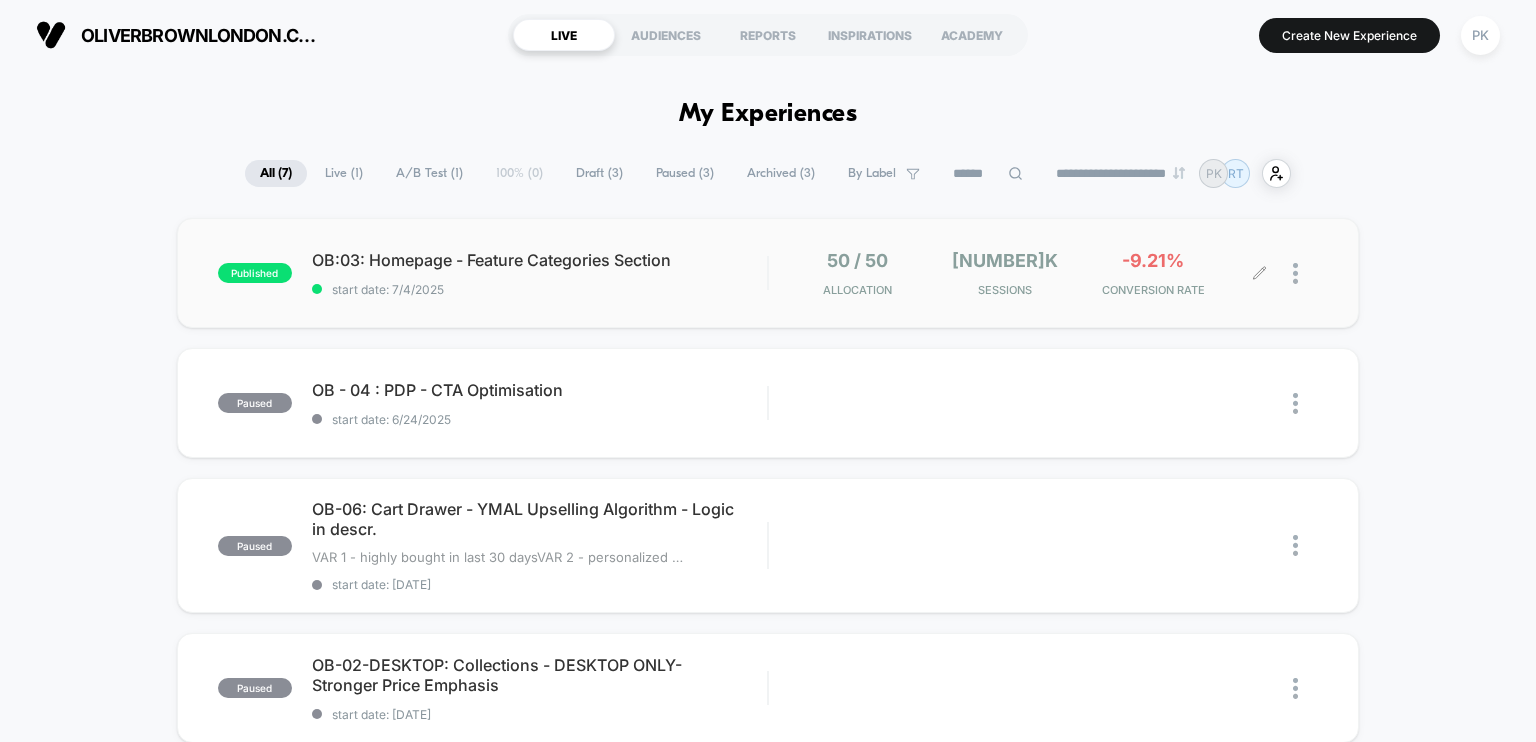 click 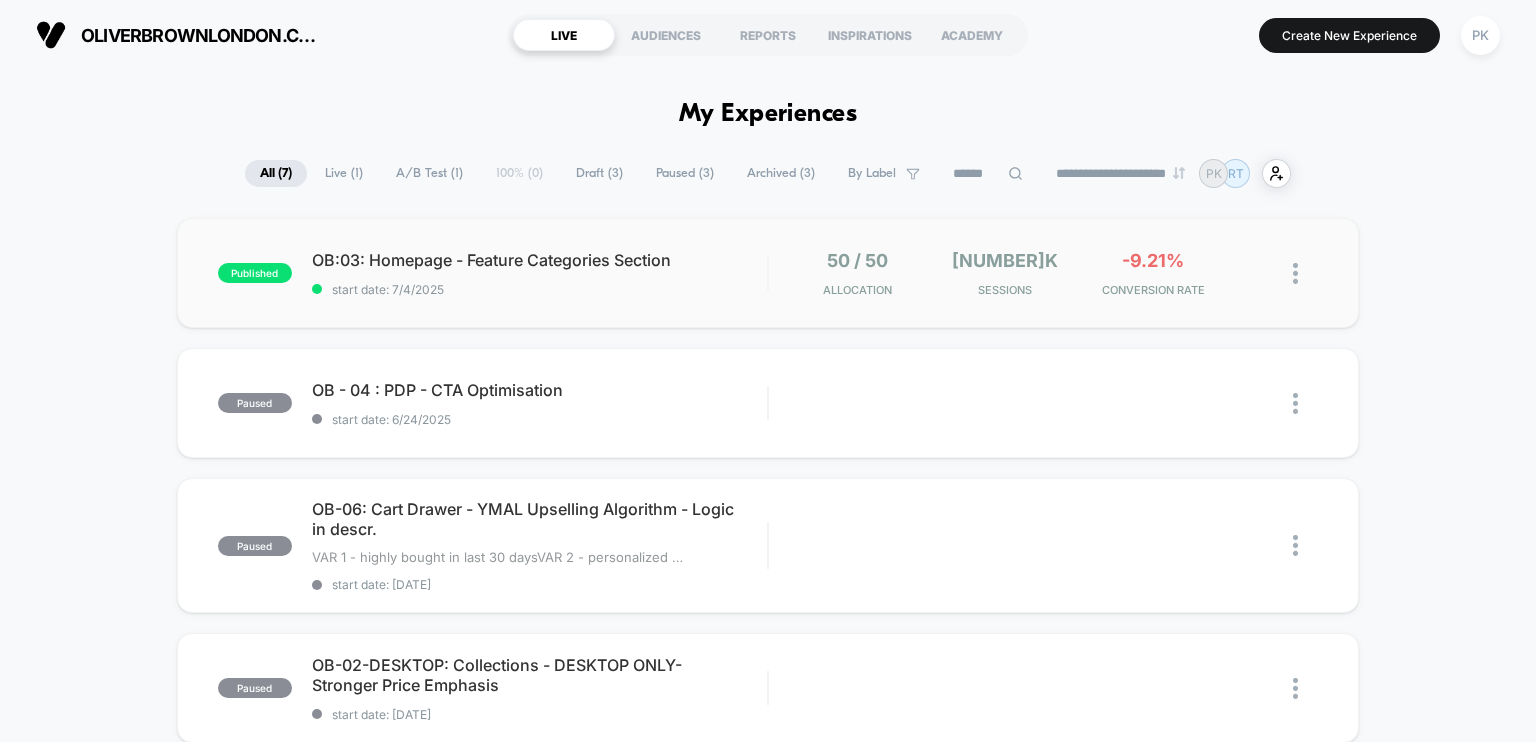 click on "published OB:03: Homepage - Feature Categories Section start date: 7/4/2025 50 / 50 Allocation 7.33k Sessions -9.21% CONVERSION RATE" at bounding box center [768, 273] 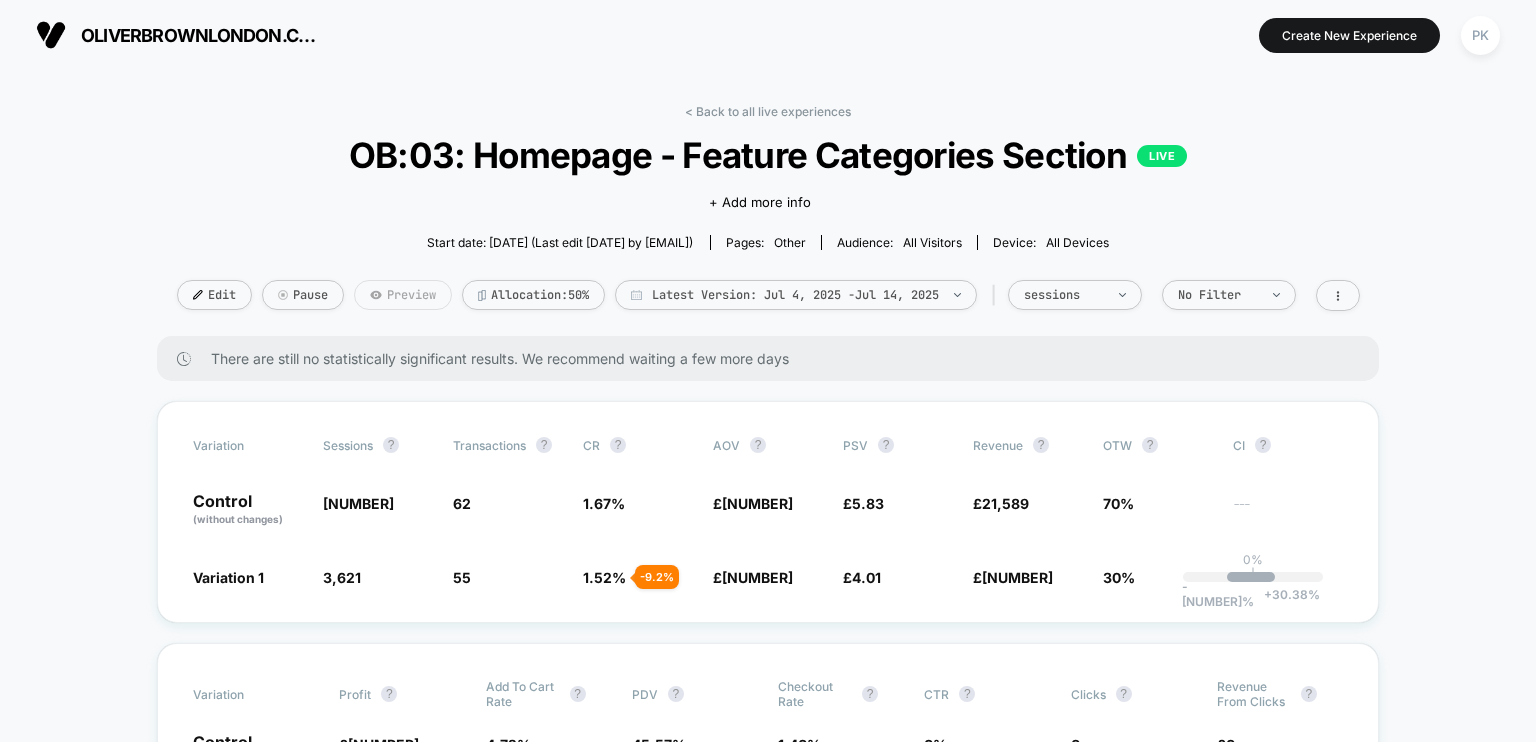 click on "Preview" at bounding box center [403, 295] 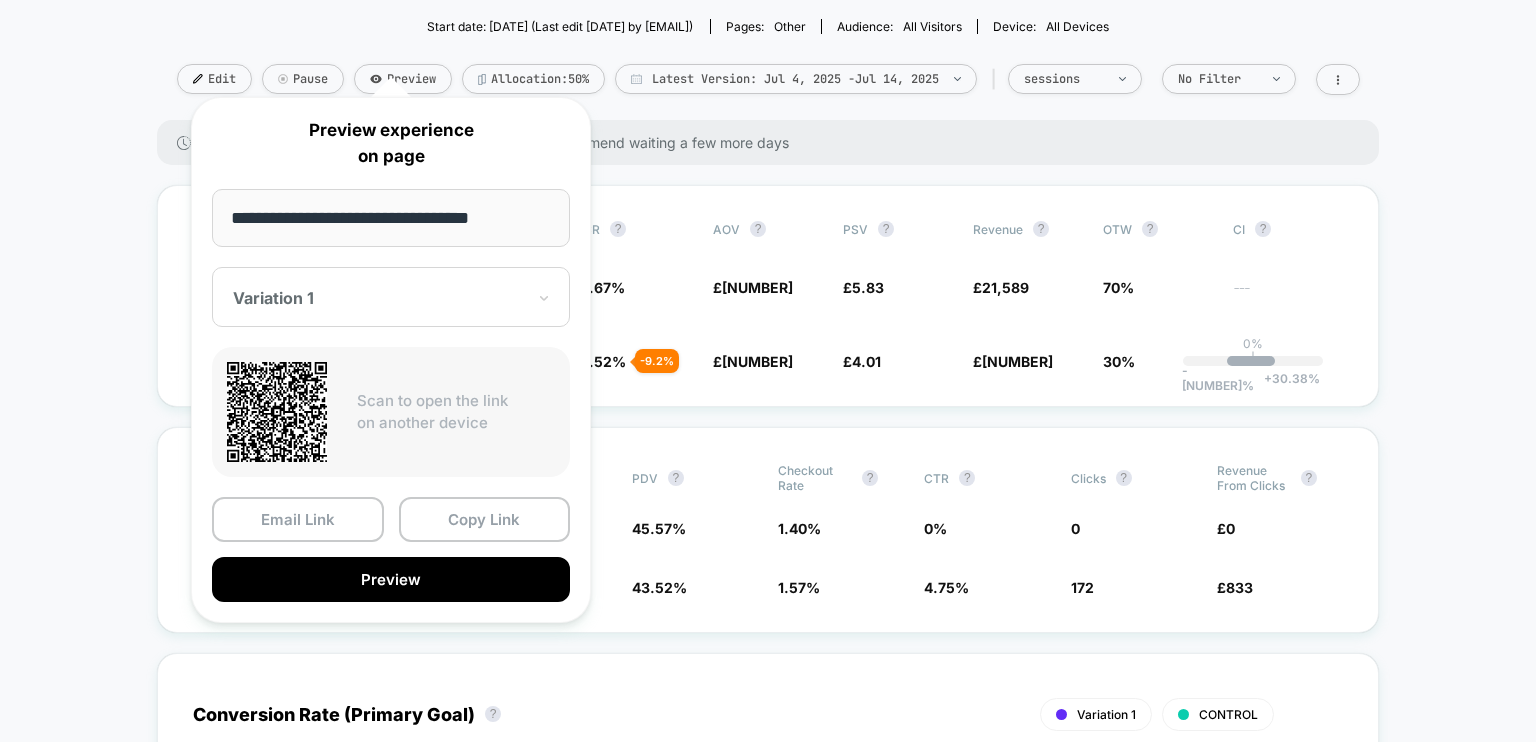 scroll, scrollTop: 233, scrollLeft: 0, axis: vertical 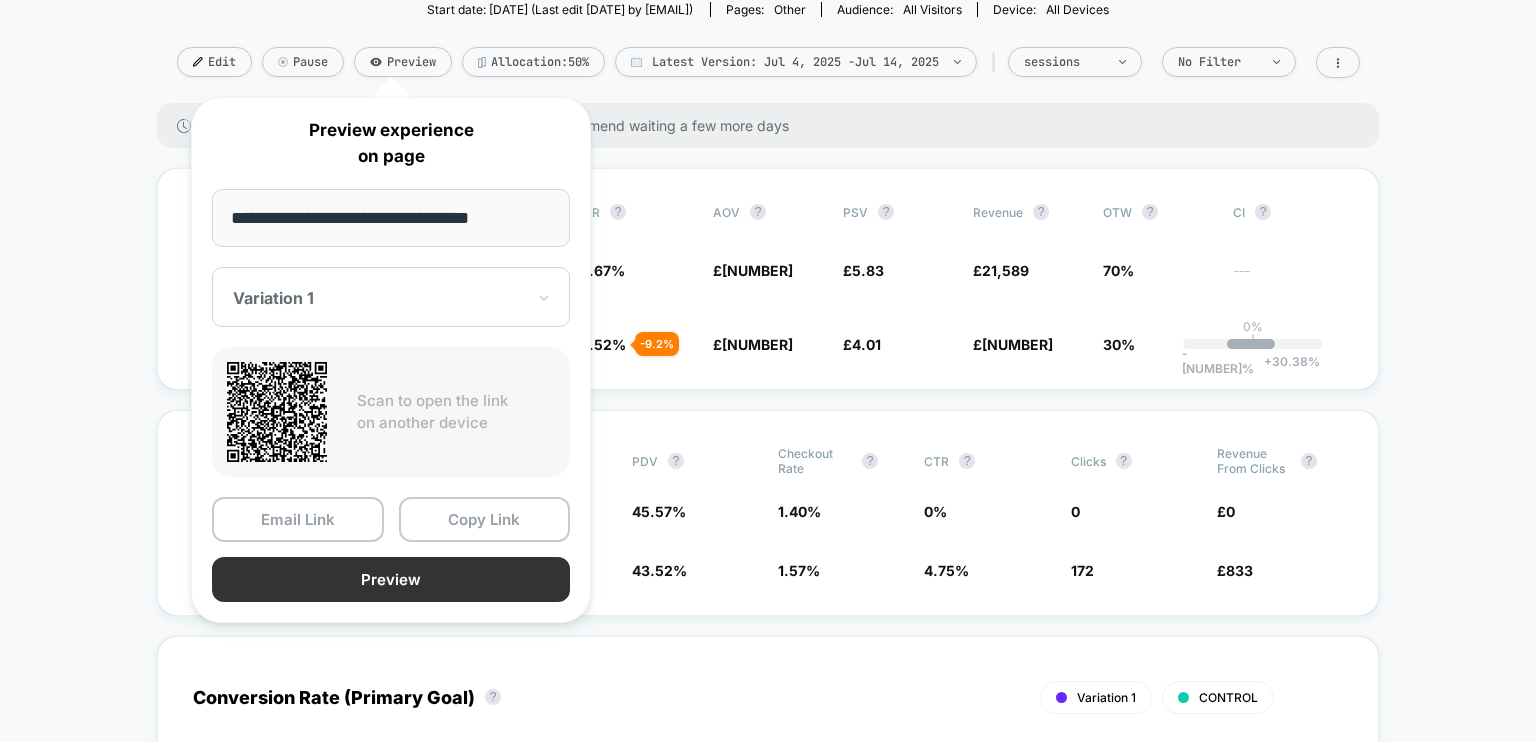 click on "Preview" at bounding box center (391, 579) 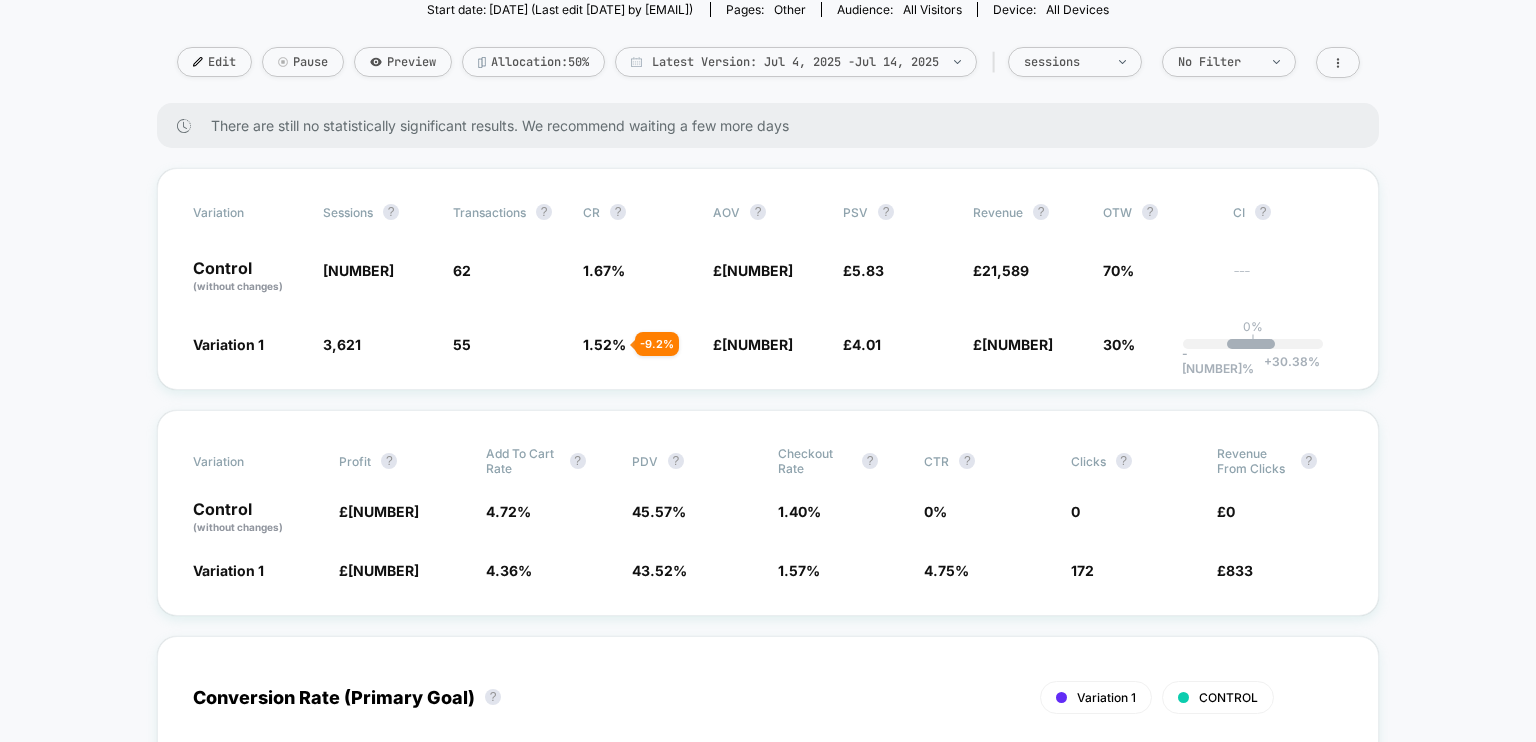scroll, scrollTop: 0, scrollLeft: 0, axis: both 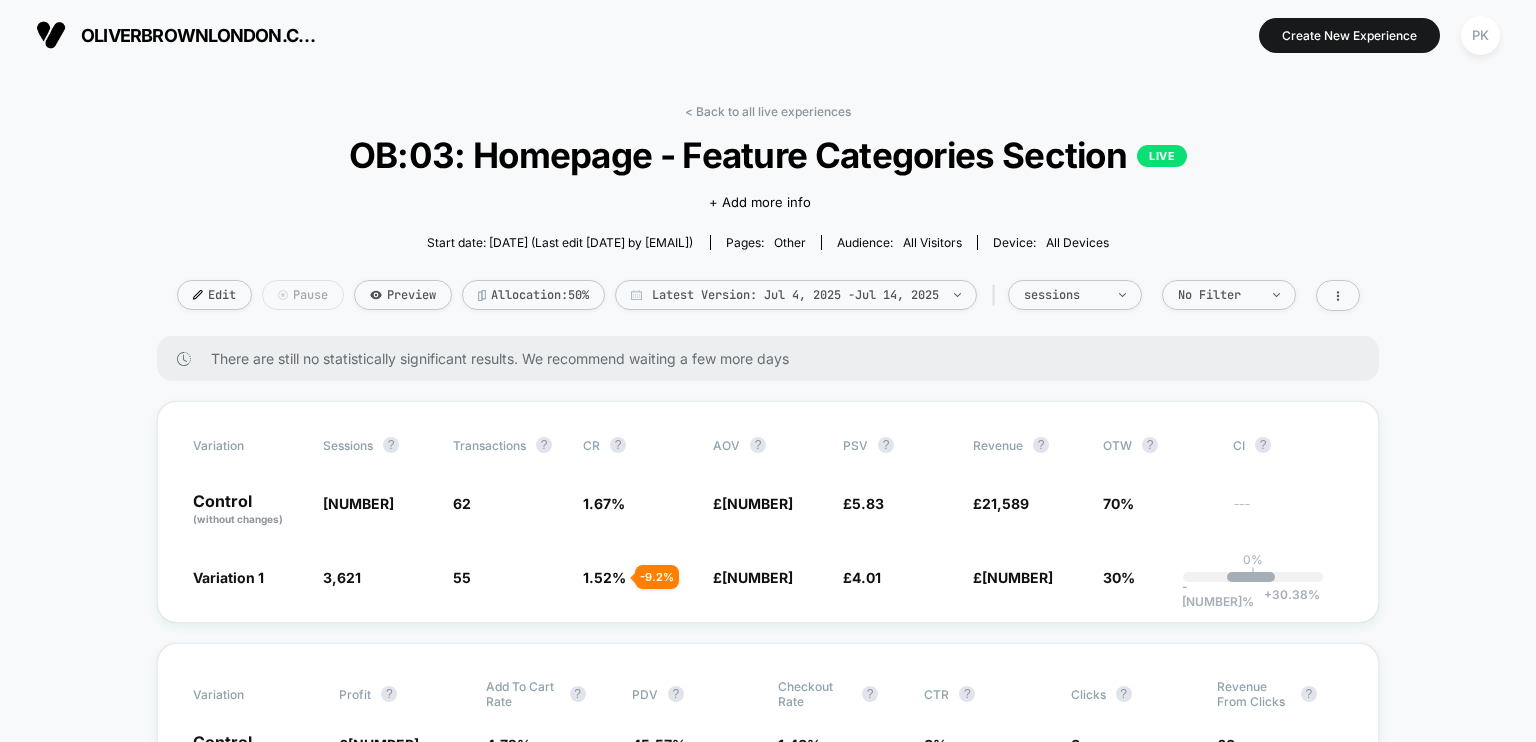 click on "Pause" at bounding box center (303, 295) 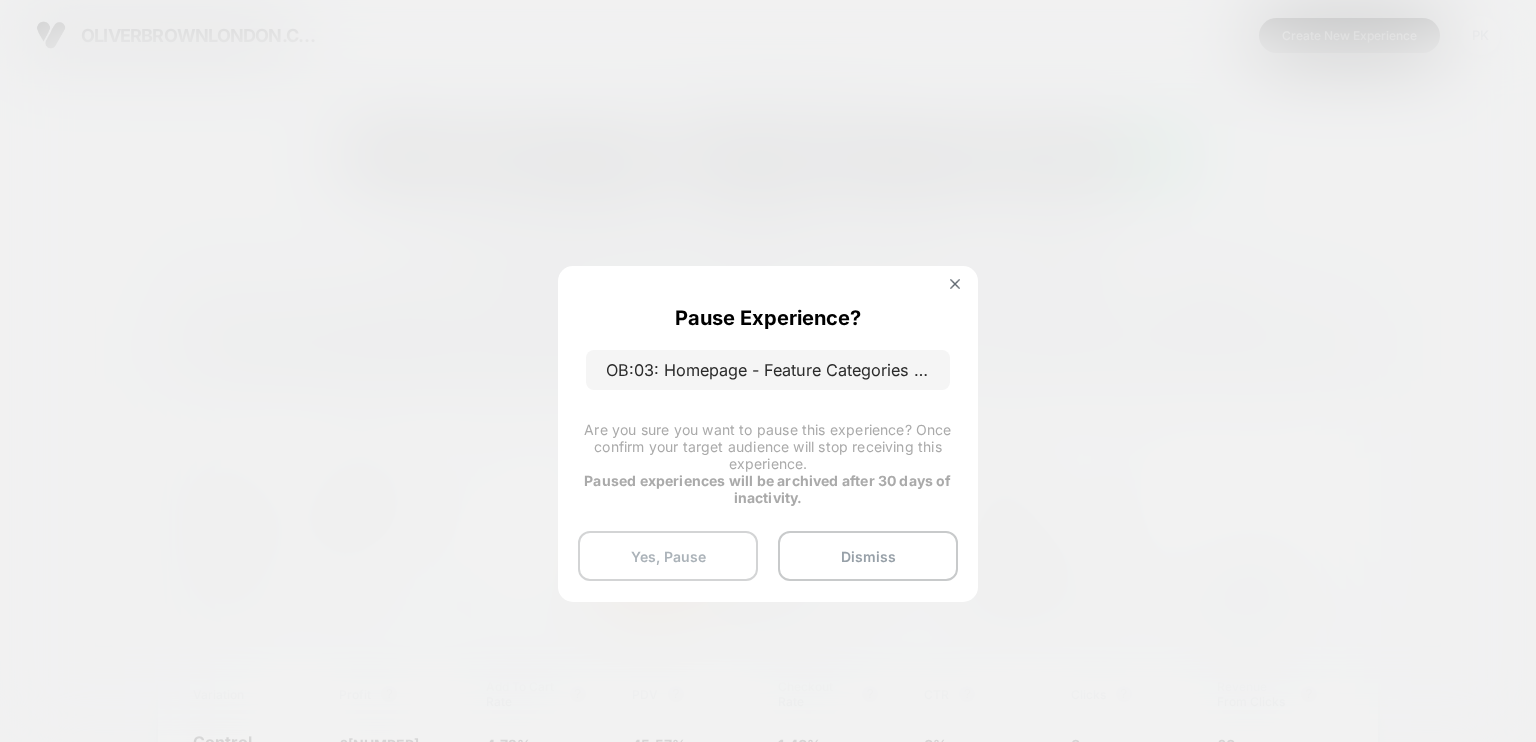 click on "Yes, Pause" at bounding box center [668, 556] 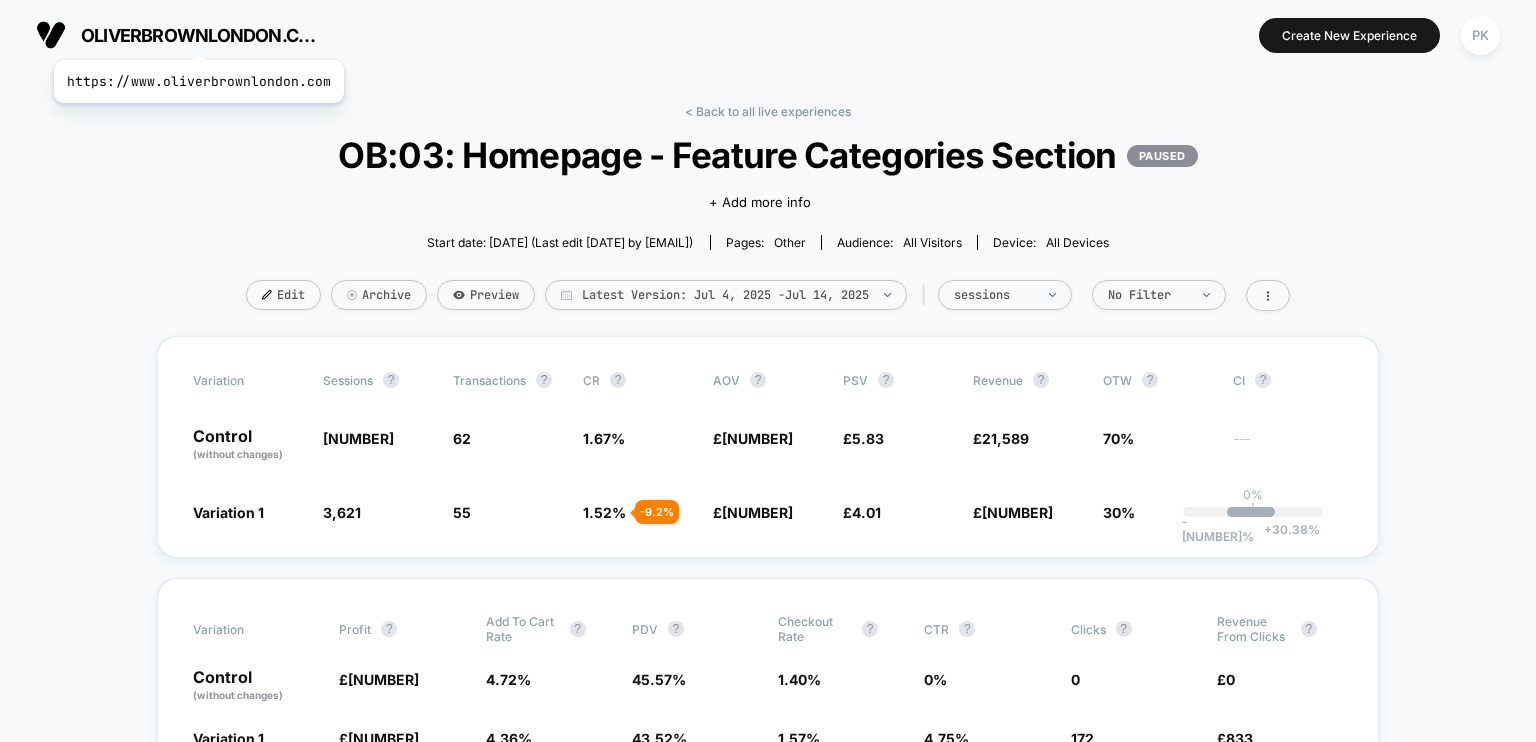 click on "oliverbrownlondon.com" at bounding box center (201, 35) 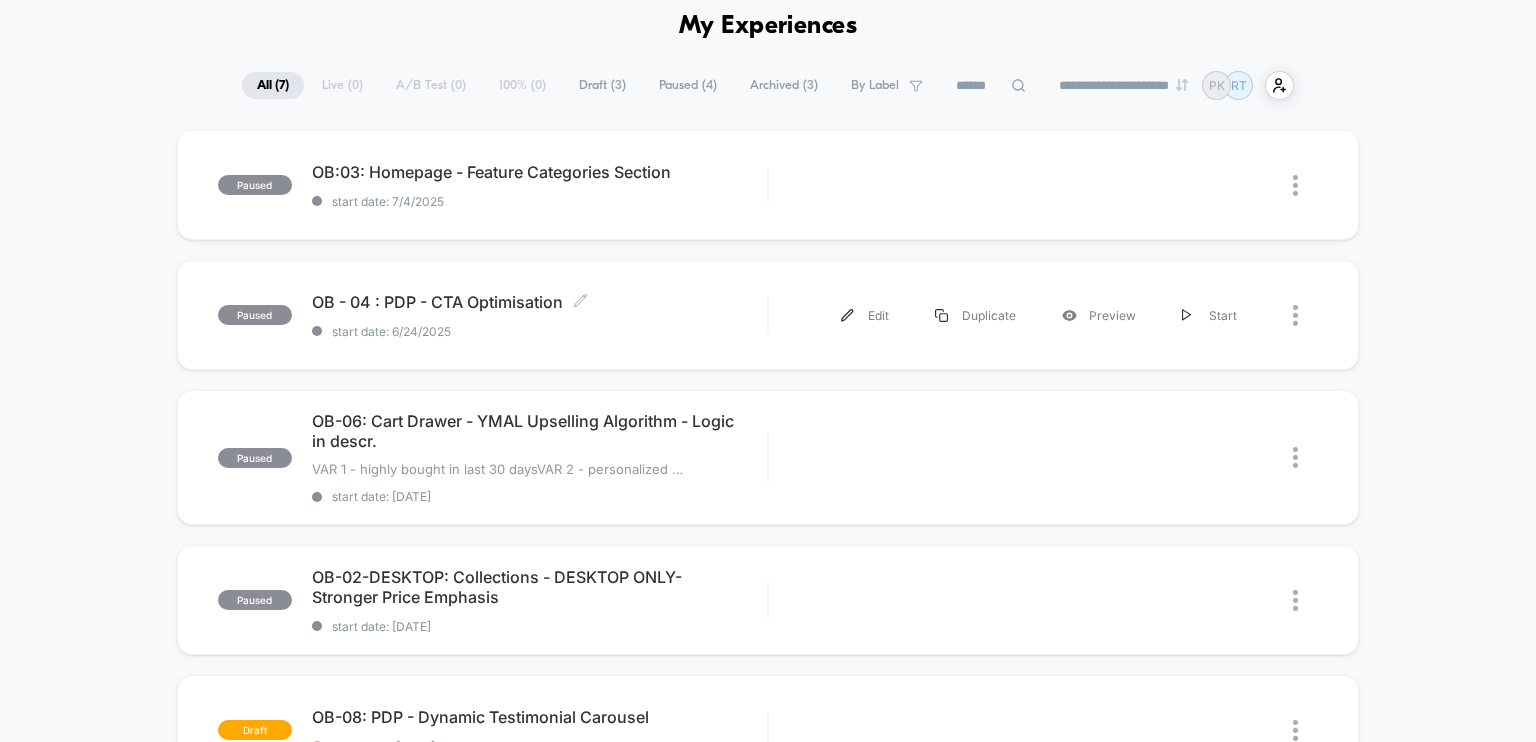 scroll, scrollTop: 0, scrollLeft: 0, axis: both 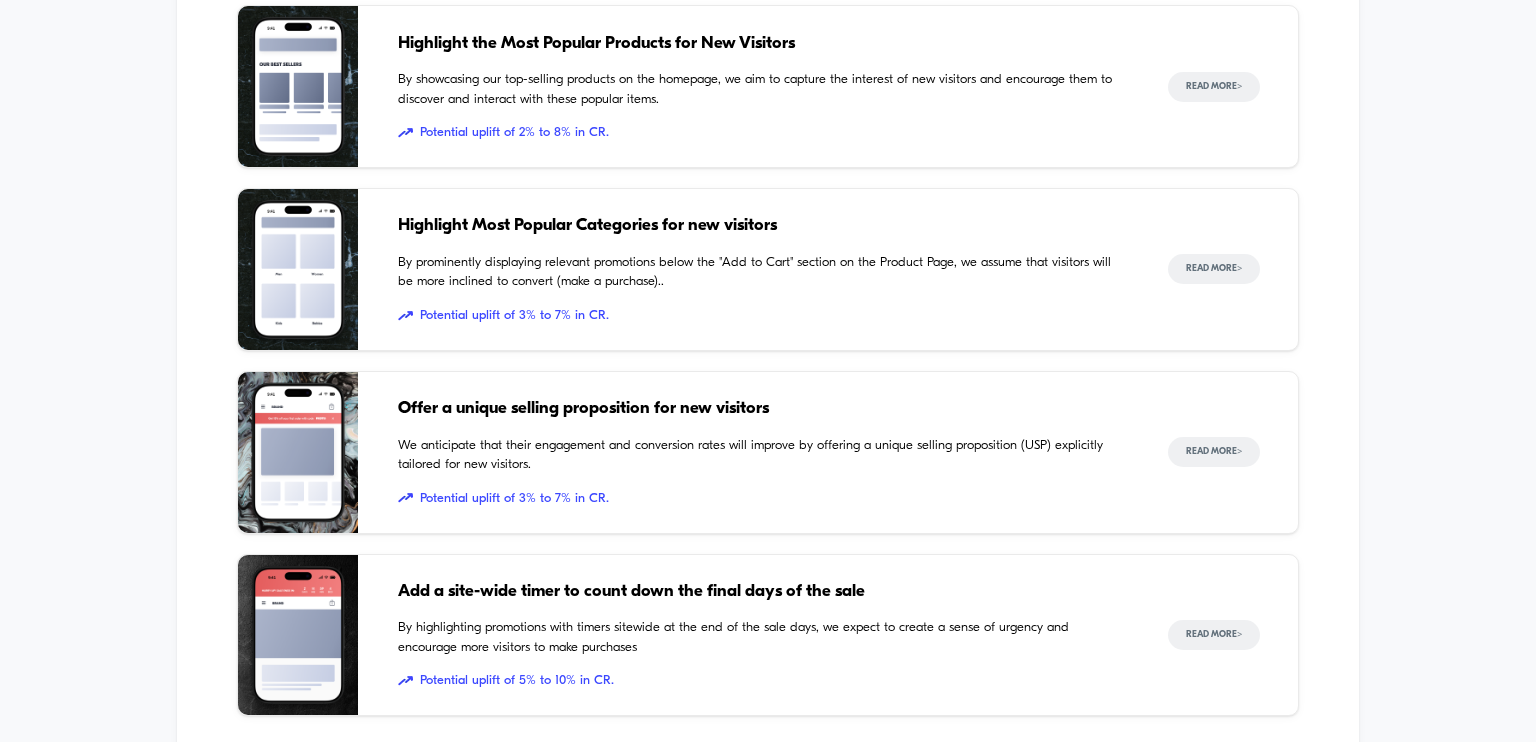 drag, startPoint x: 726, startPoint y: 225, endPoint x: 1534, endPoint y: 264, distance: 808.9407 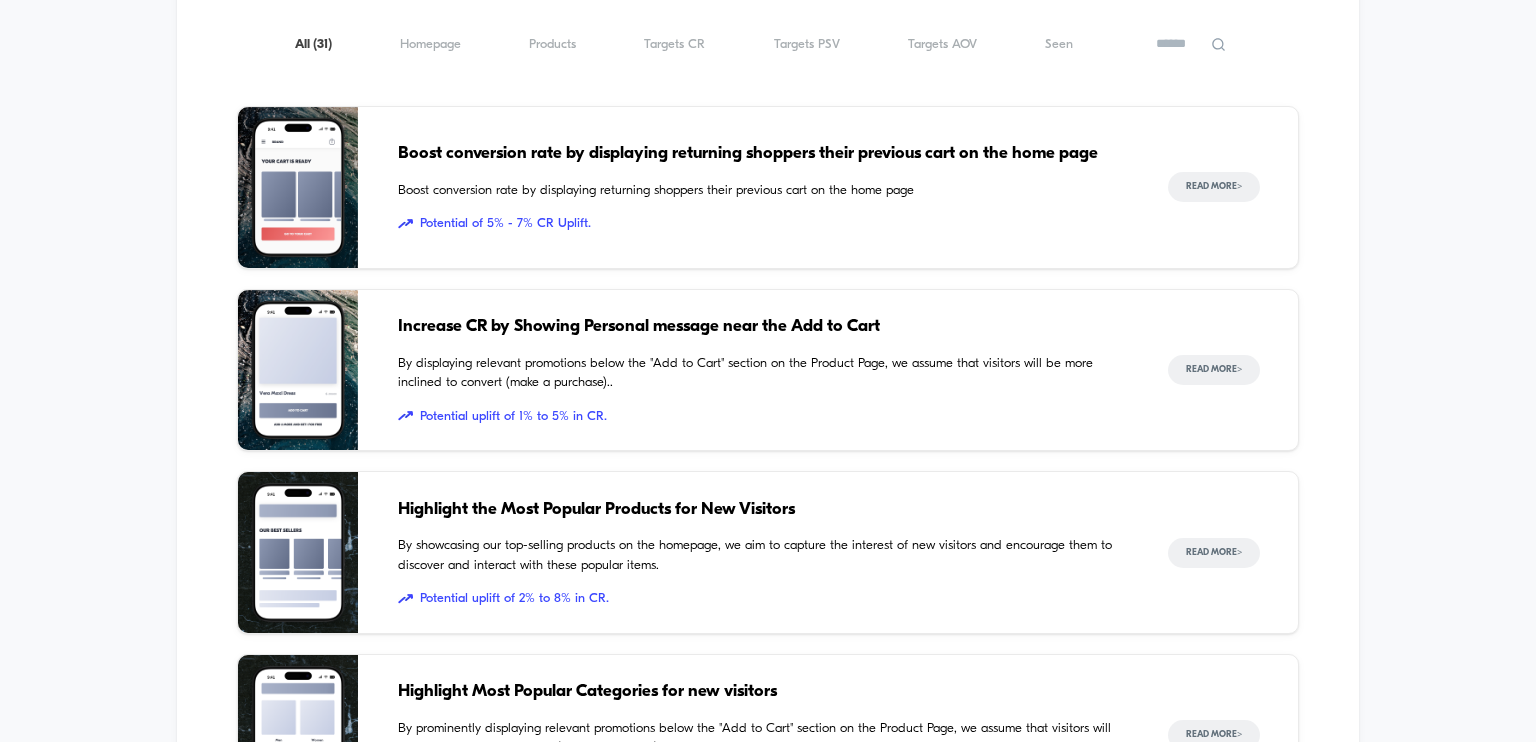 scroll, scrollTop: 1366, scrollLeft: 0, axis: vertical 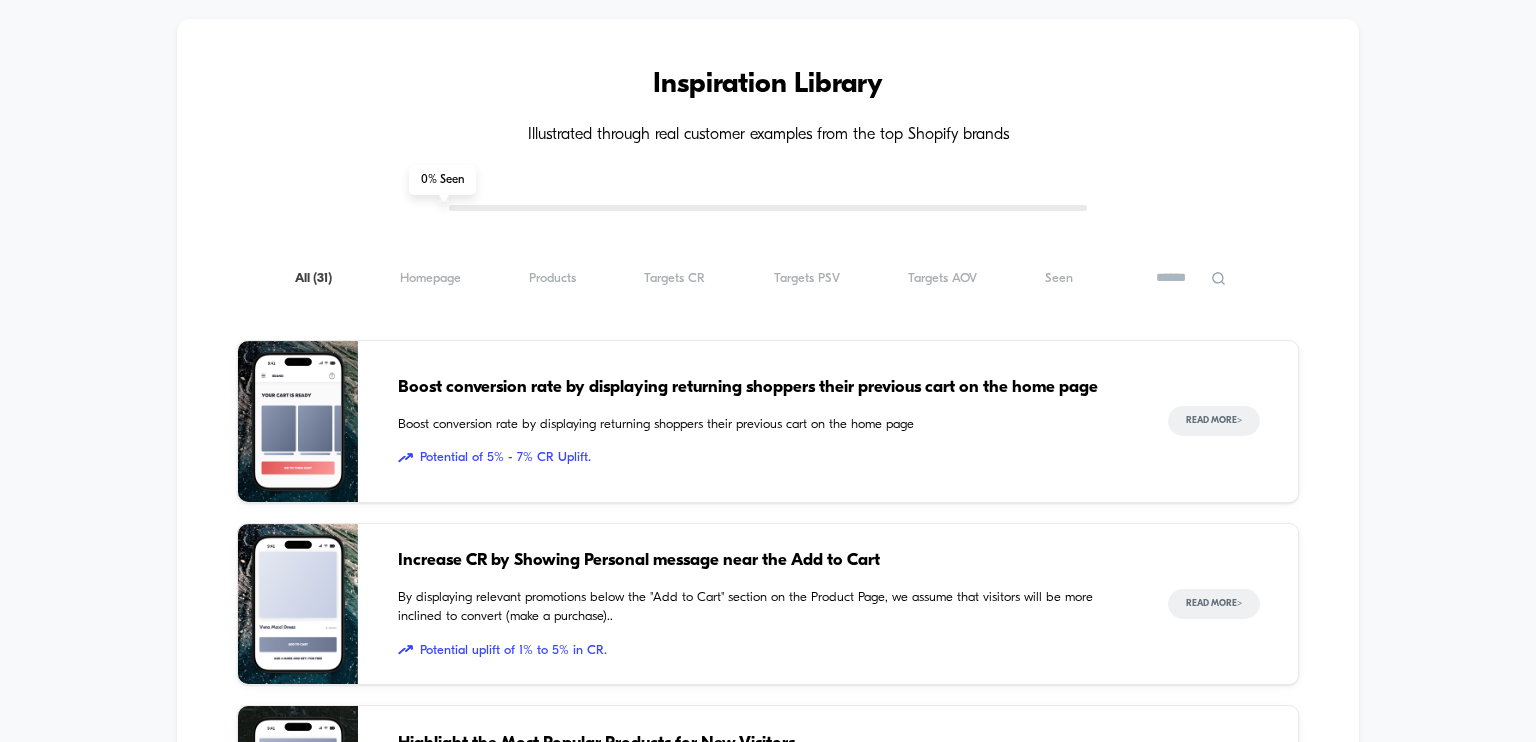 click on "Boost conversion rate by displaying returning shoppers their previous cart on the home page" at bounding box center [763, 388] 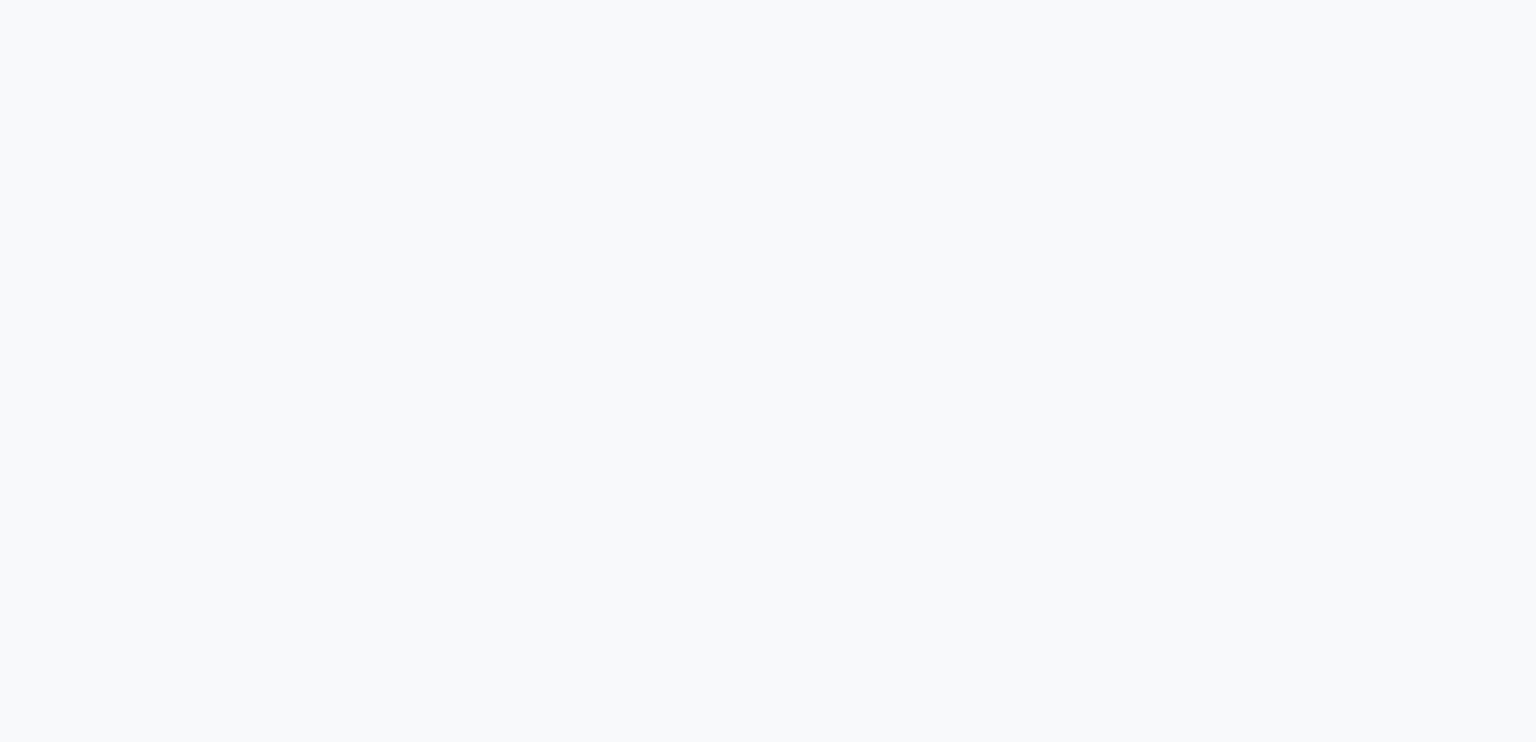 scroll, scrollTop: 0, scrollLeft: 0, axis: both 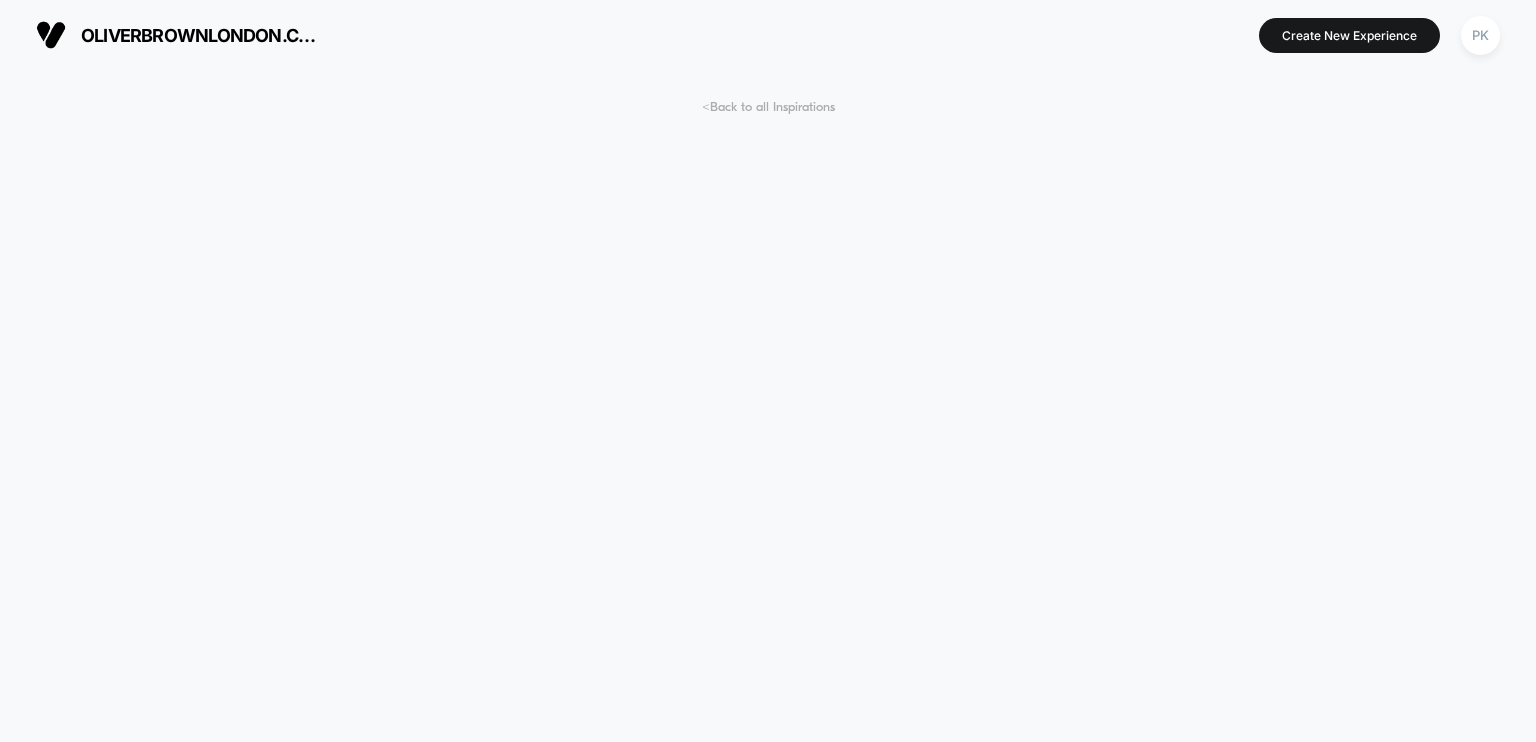 click on "<  Back to all Inspirations" 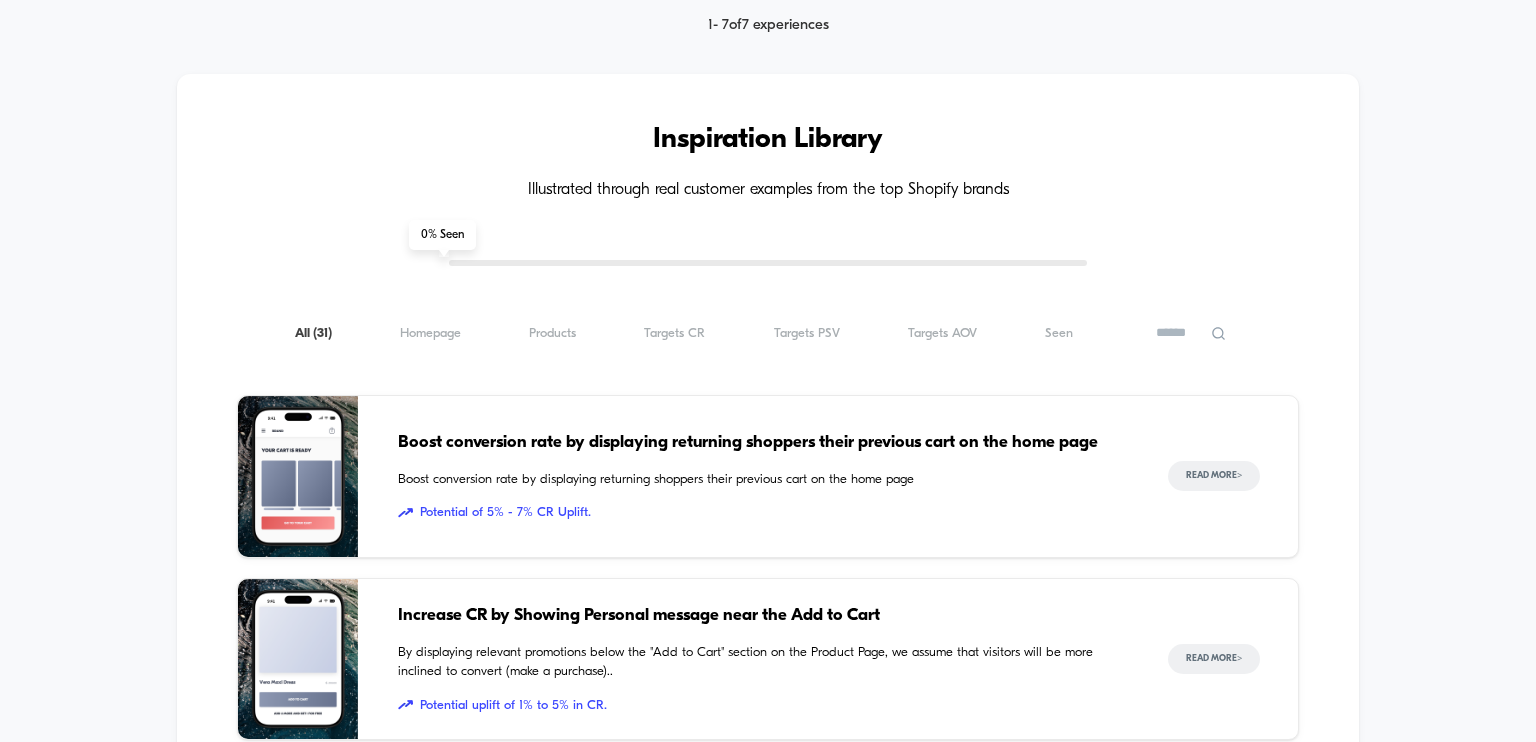 scroll, scrollTop: 1384, scrollLeft: 0, axis: vertical 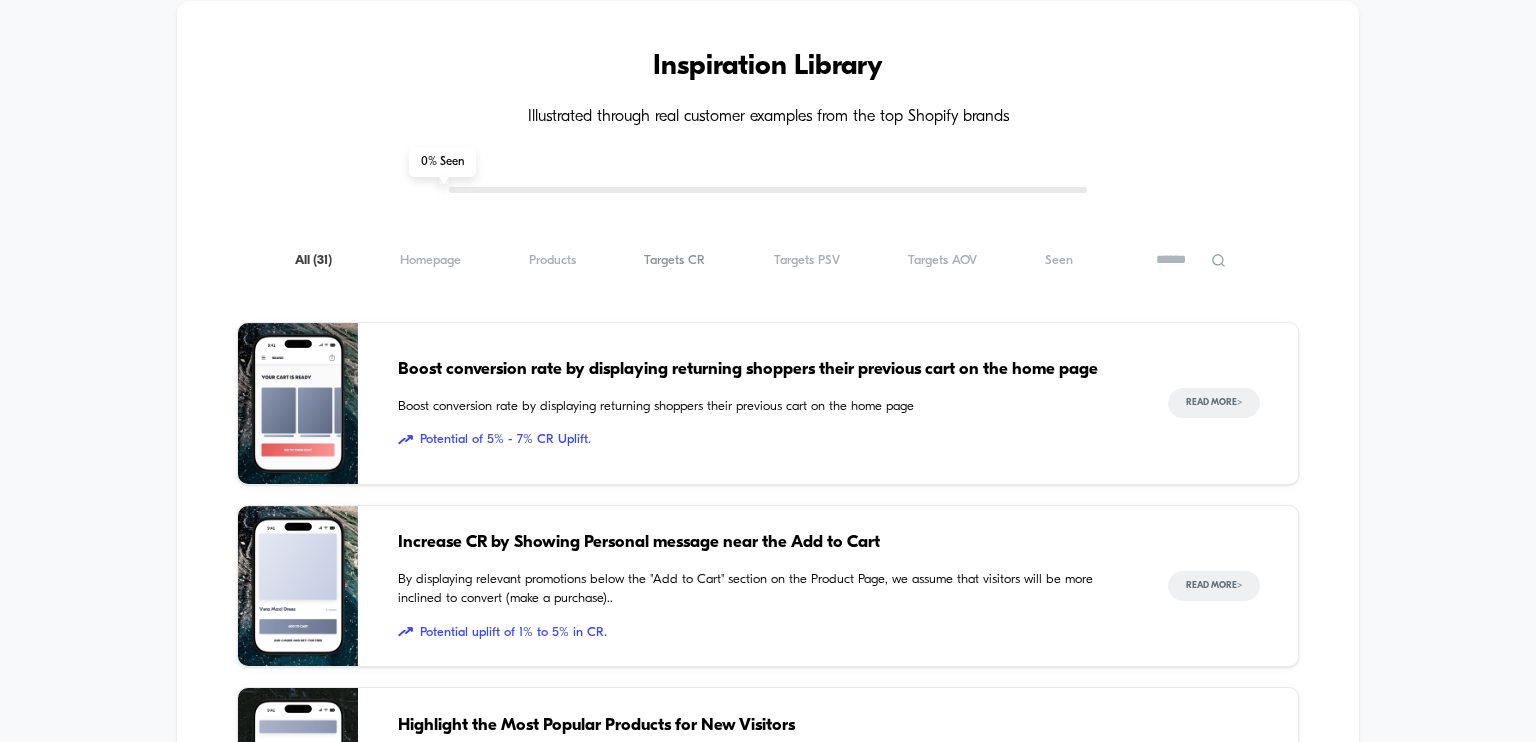 click on "Targets CR   ( 31 )" at bounding box center (674, 260) 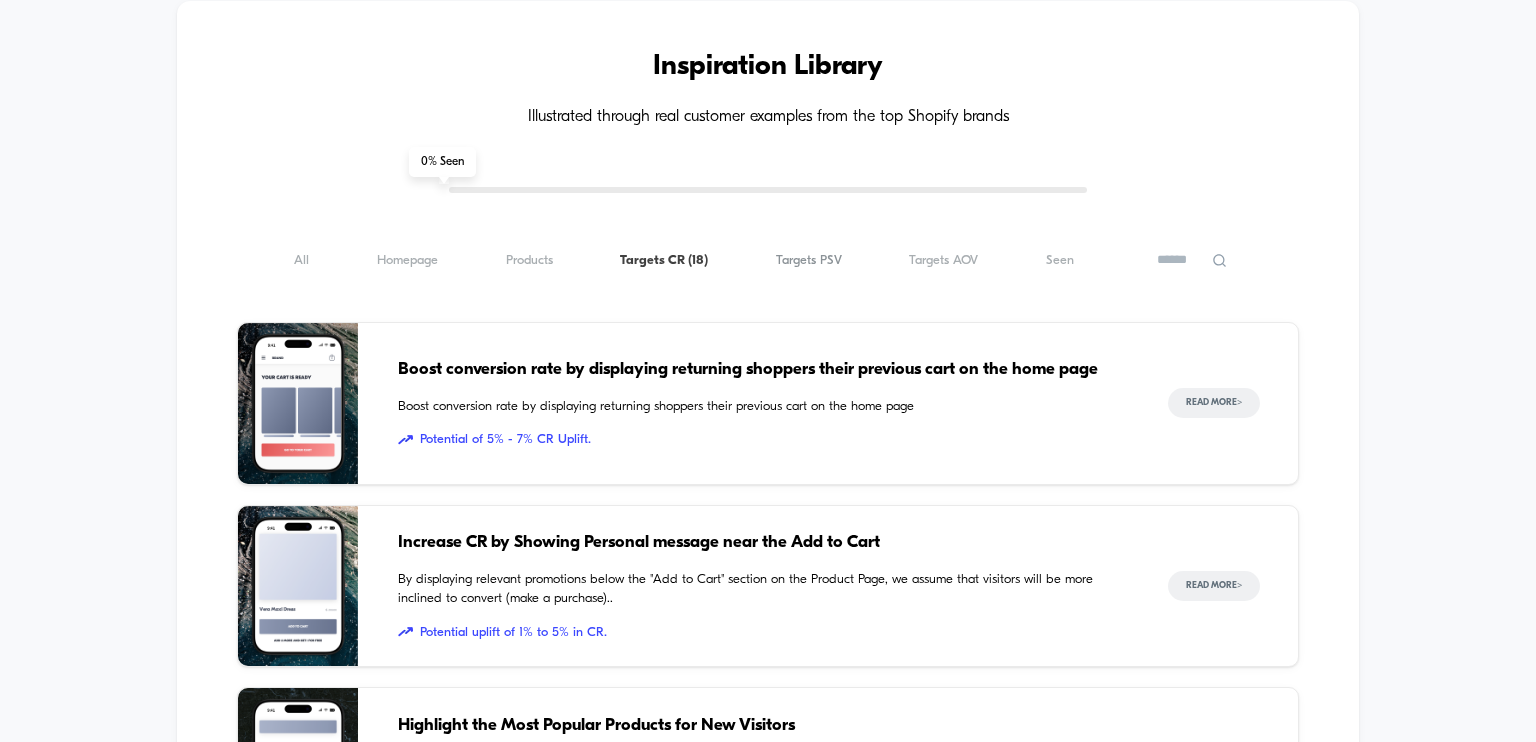 click on "Targets PSV   ( 18 )" at bounding box center (809, 260) 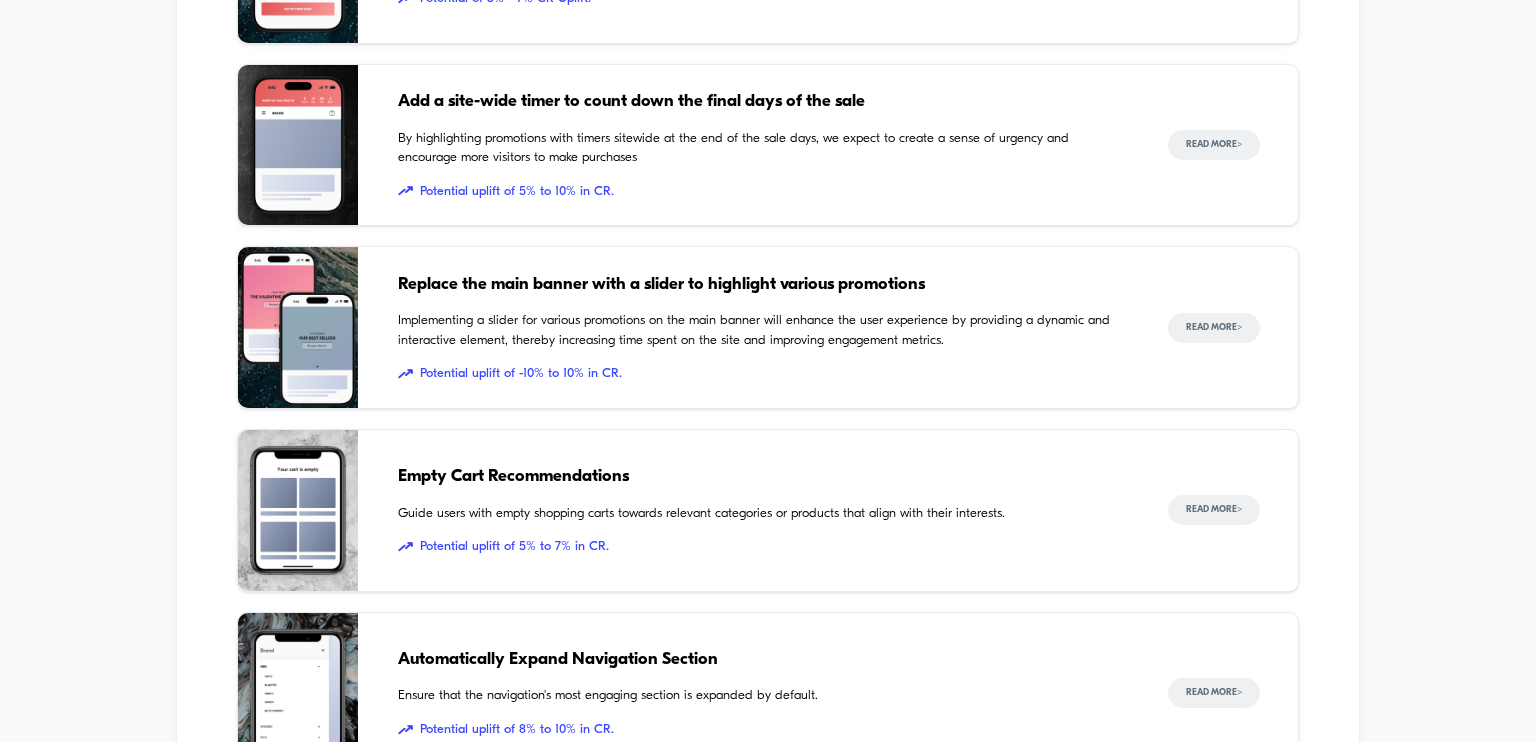 scroll, scrollTop: 1850, scrollLeft: 0, axis: vertical 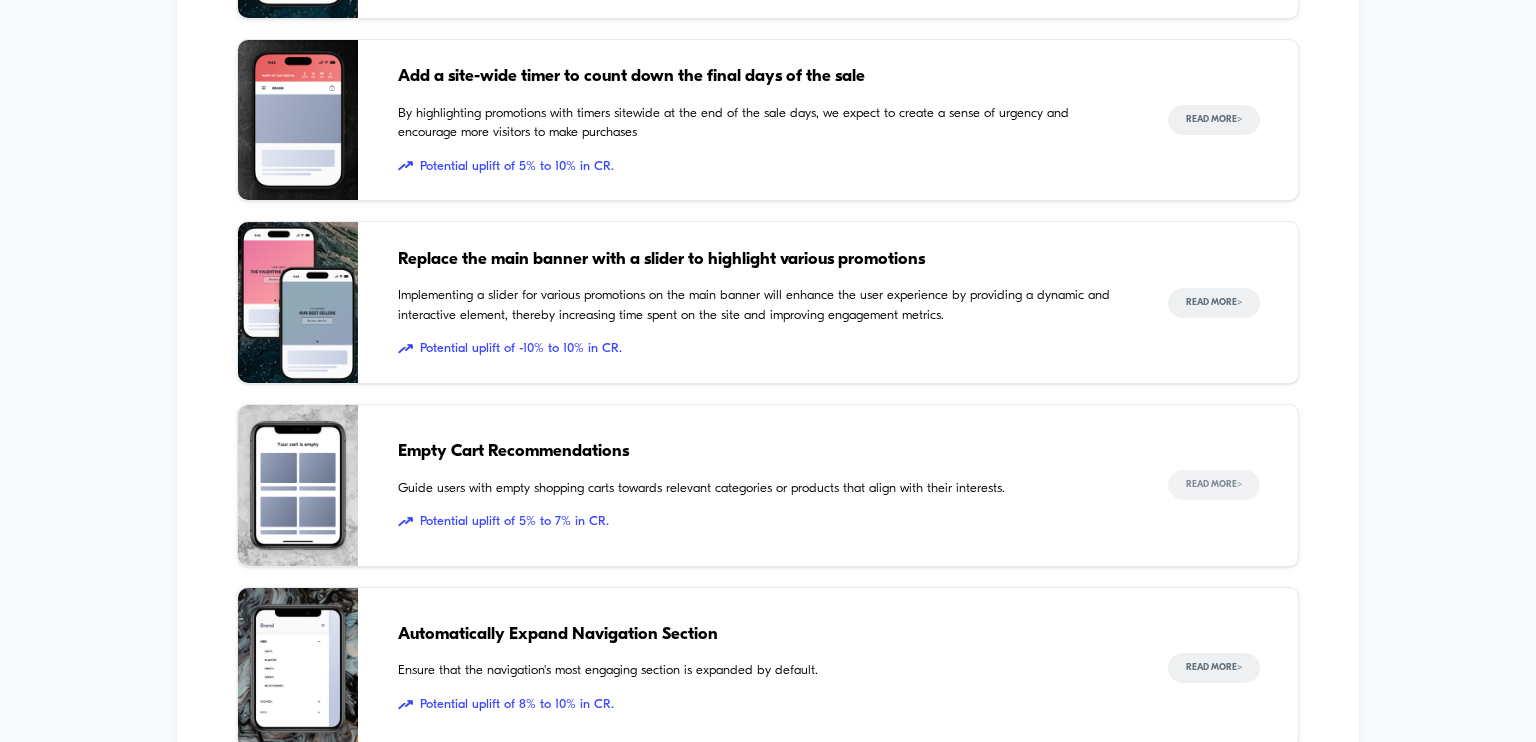 click on "Read More  >" at bounding box center [1214, 485] 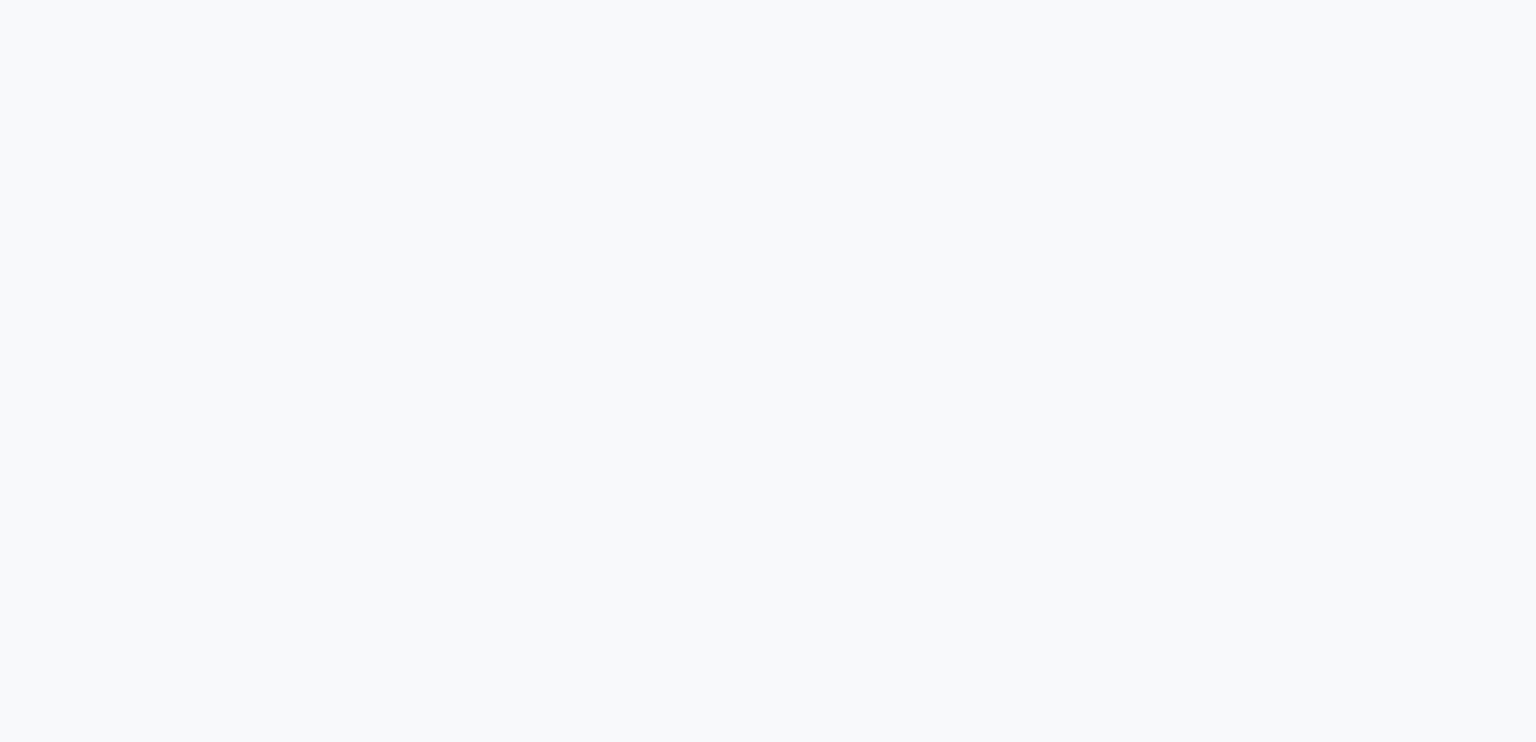 scroll, scrollTop: 1166, scrollLeft: 0, axis: vertical 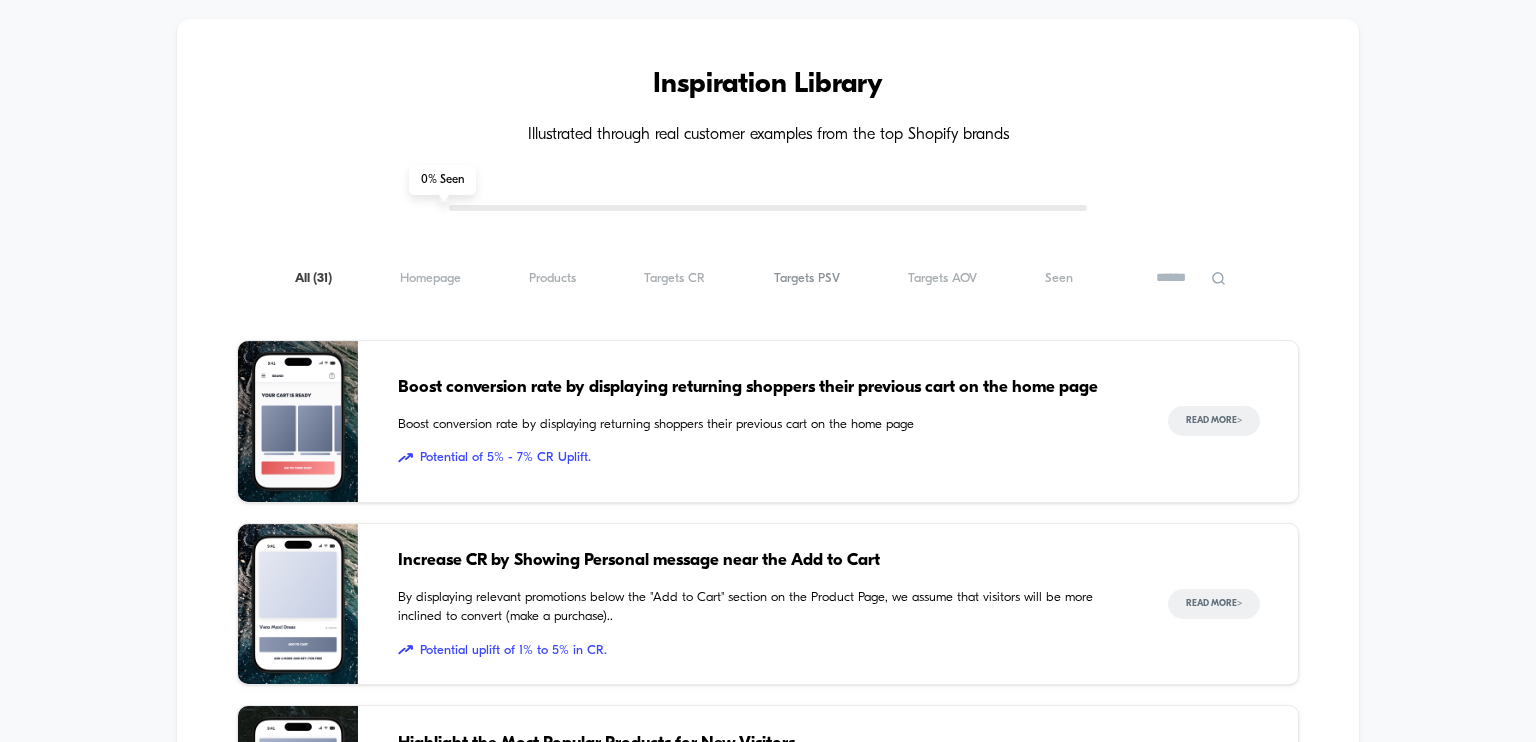 click on "Targets PSV   ( 31 )" at bounding box center (807, 278) 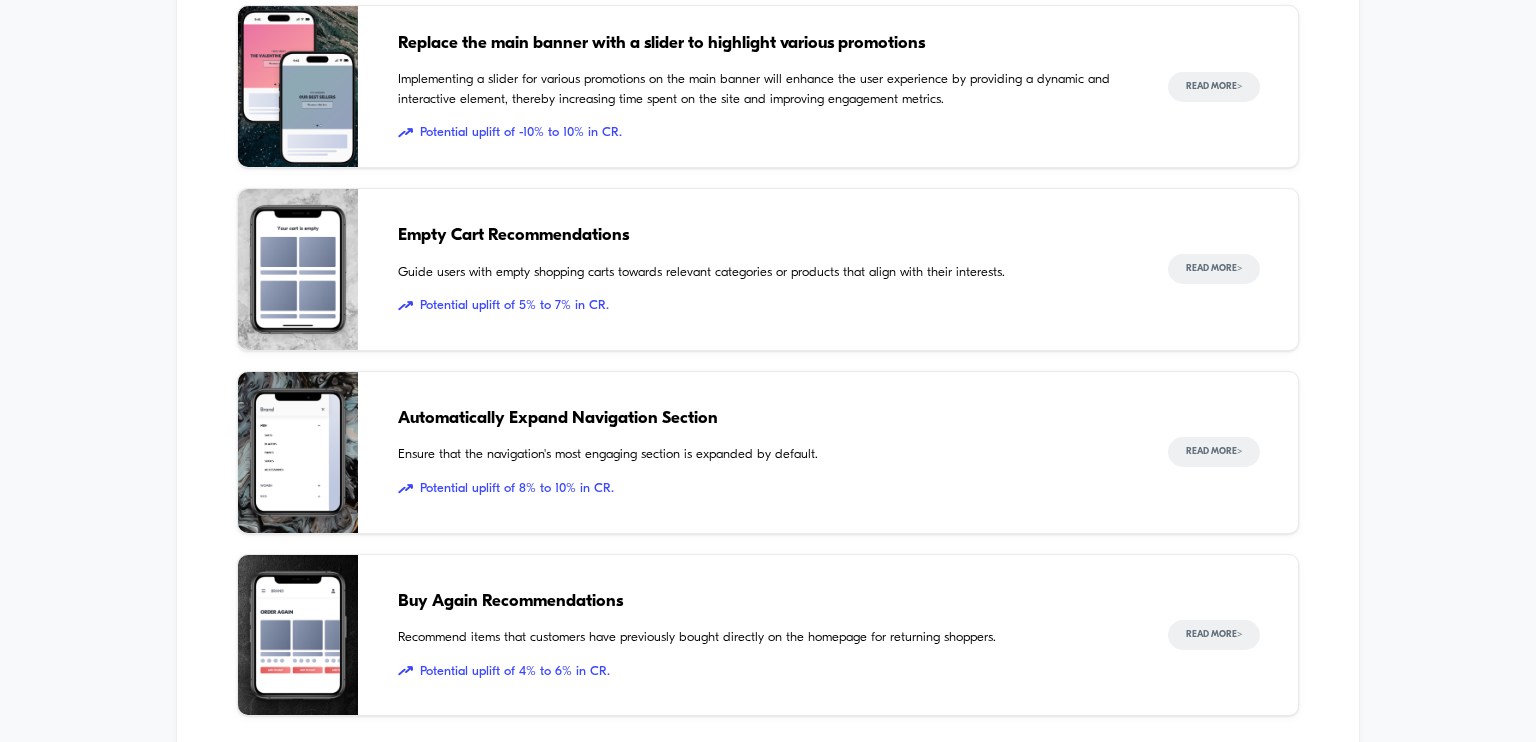 scroll, scrollTop: 2300, scrollLeft: 0, axis: vertical 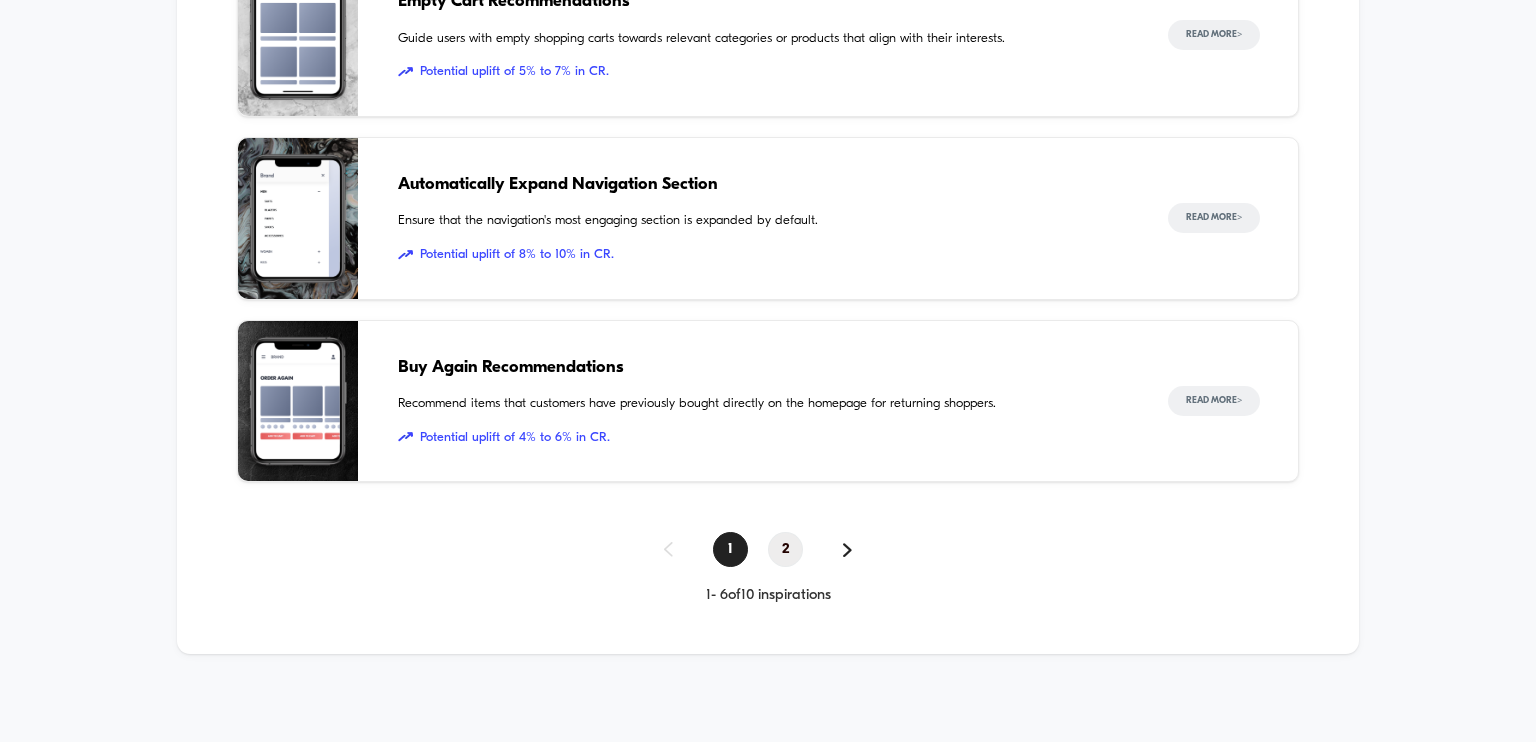 click on "2" at bounding box center (785, 549) 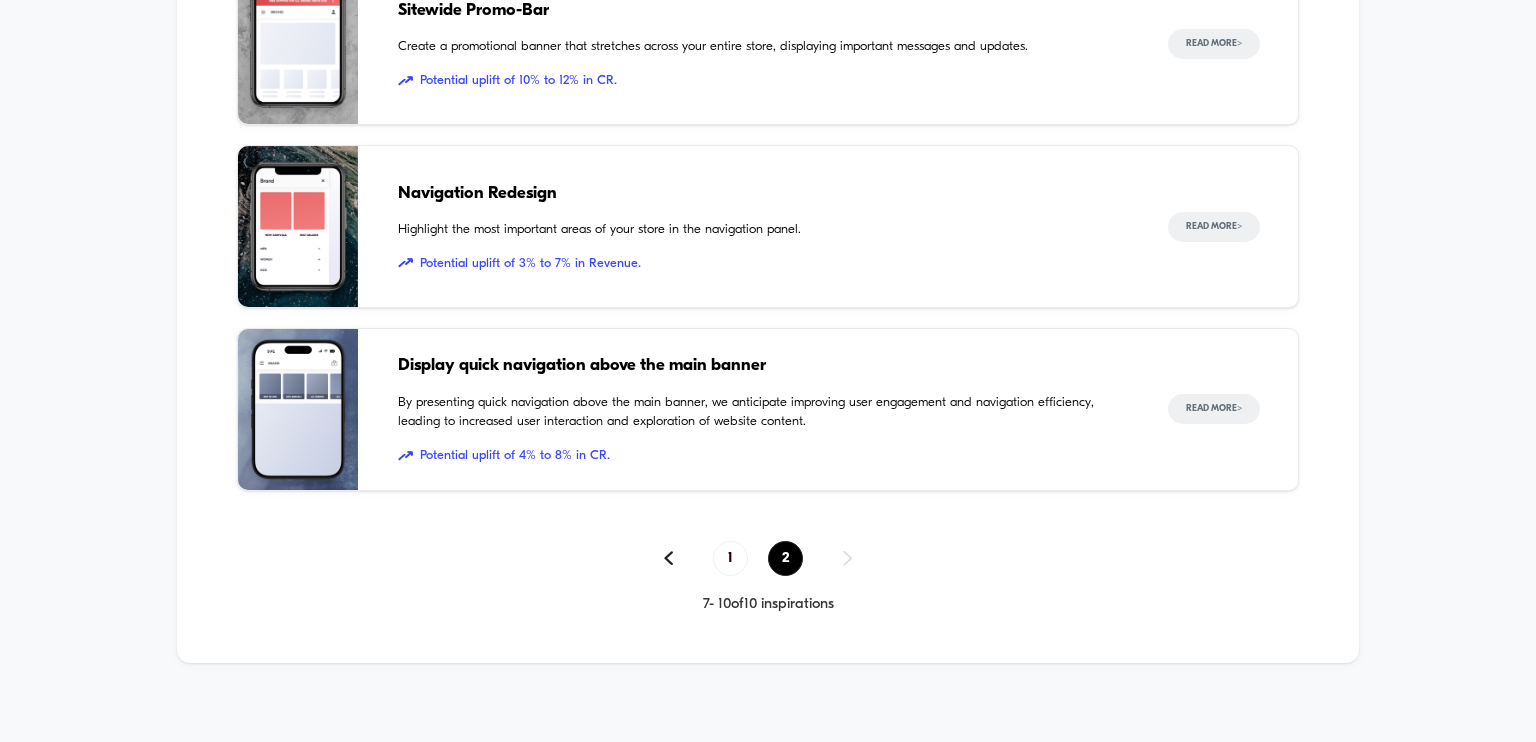 scroll, scrollTop: 1935, scrollLeft: 0, axis: vertical 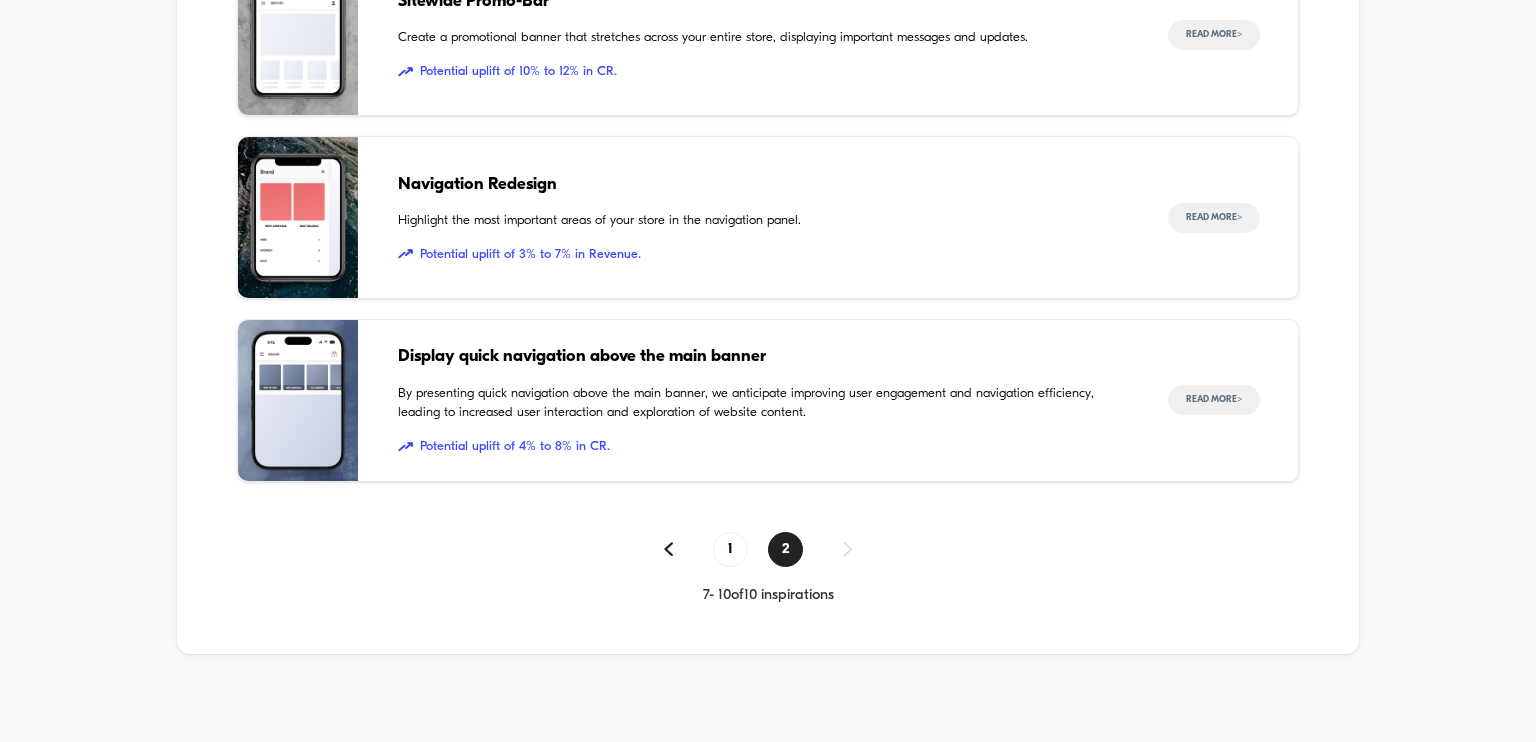 click on "By presenting quick navigation above the main banner, we anticipate improving user engagement and navigation efficiency, leading to increased user interaction and exploration of website content." at bounding box center (763, 403) 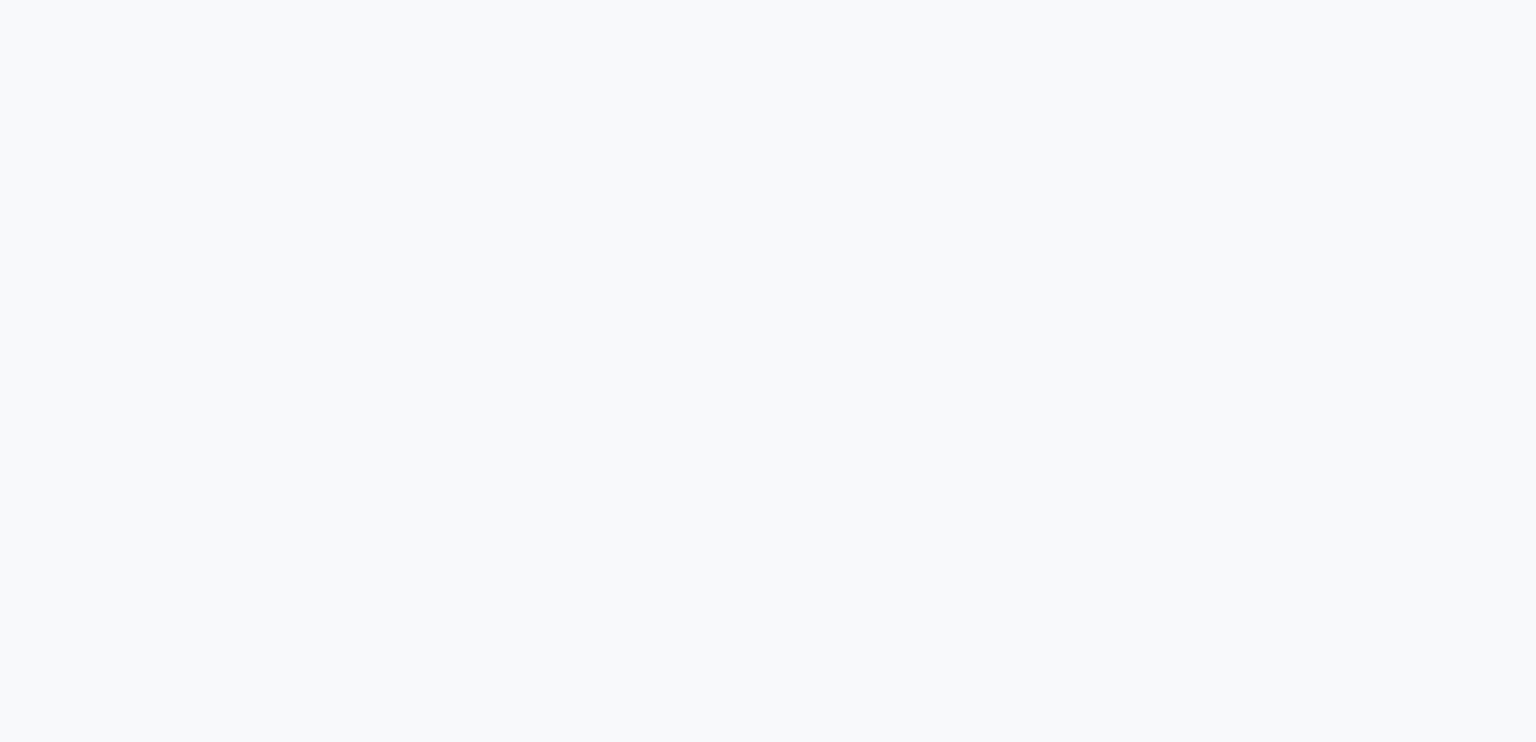 scroll, scrollTop: 0, scrollLeft: 0, axis: both 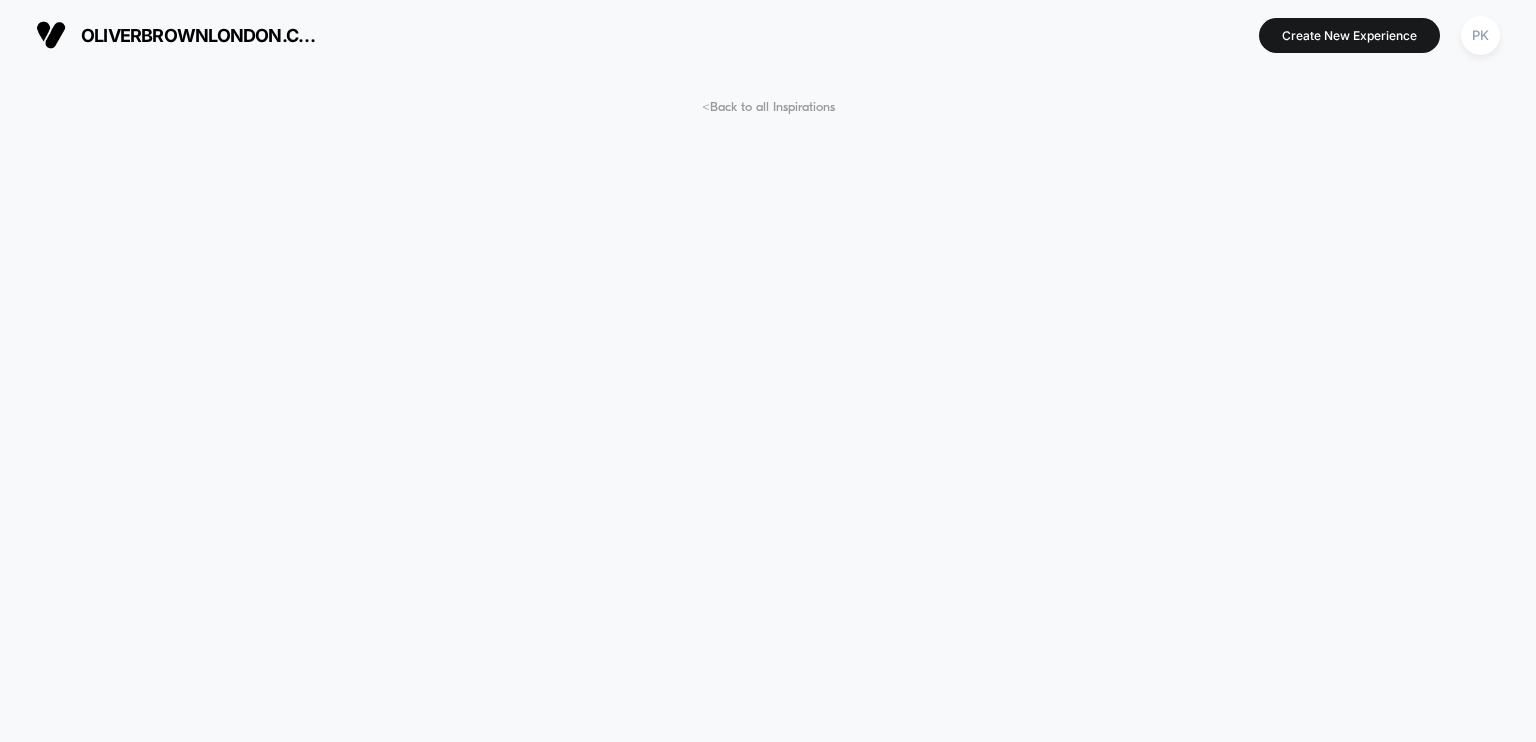drag, startPoint x: 1154, startPoint y: 1, endPoint x: 1418, endPoint y: 92, distance: 279.24362 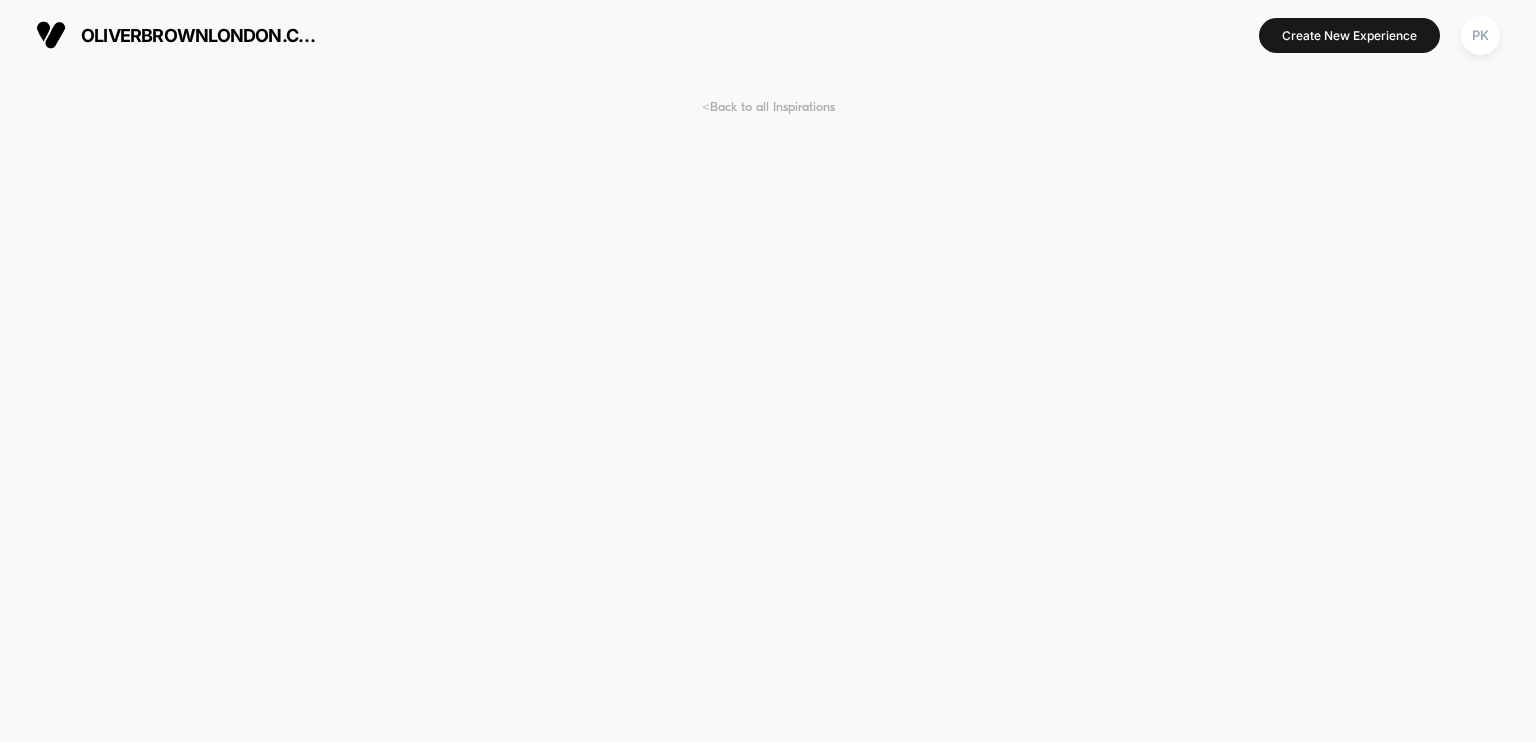 click on "<  Back to all Inspirations" 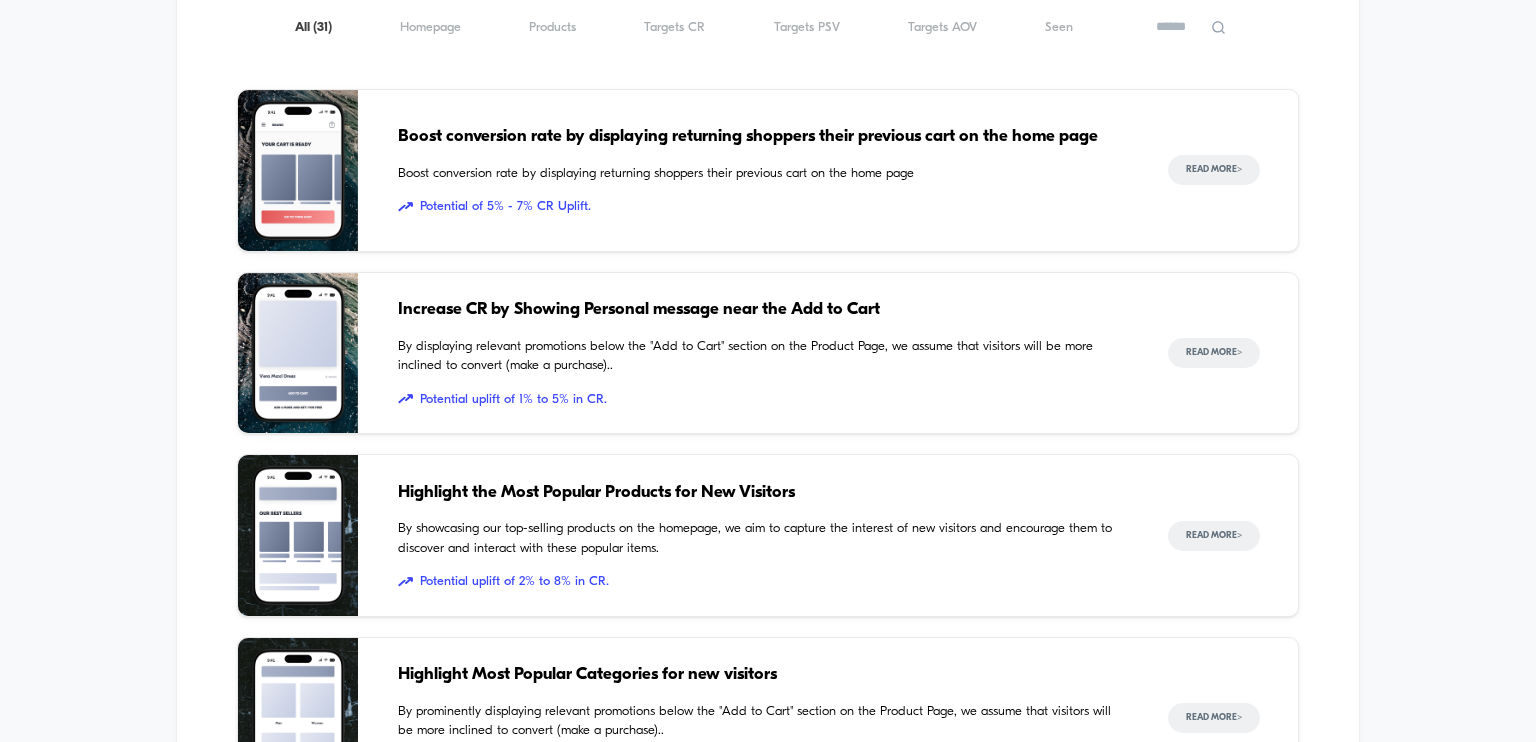 scroll, scrollTop: 1384, scrollLeft: 0, axis: vertical 